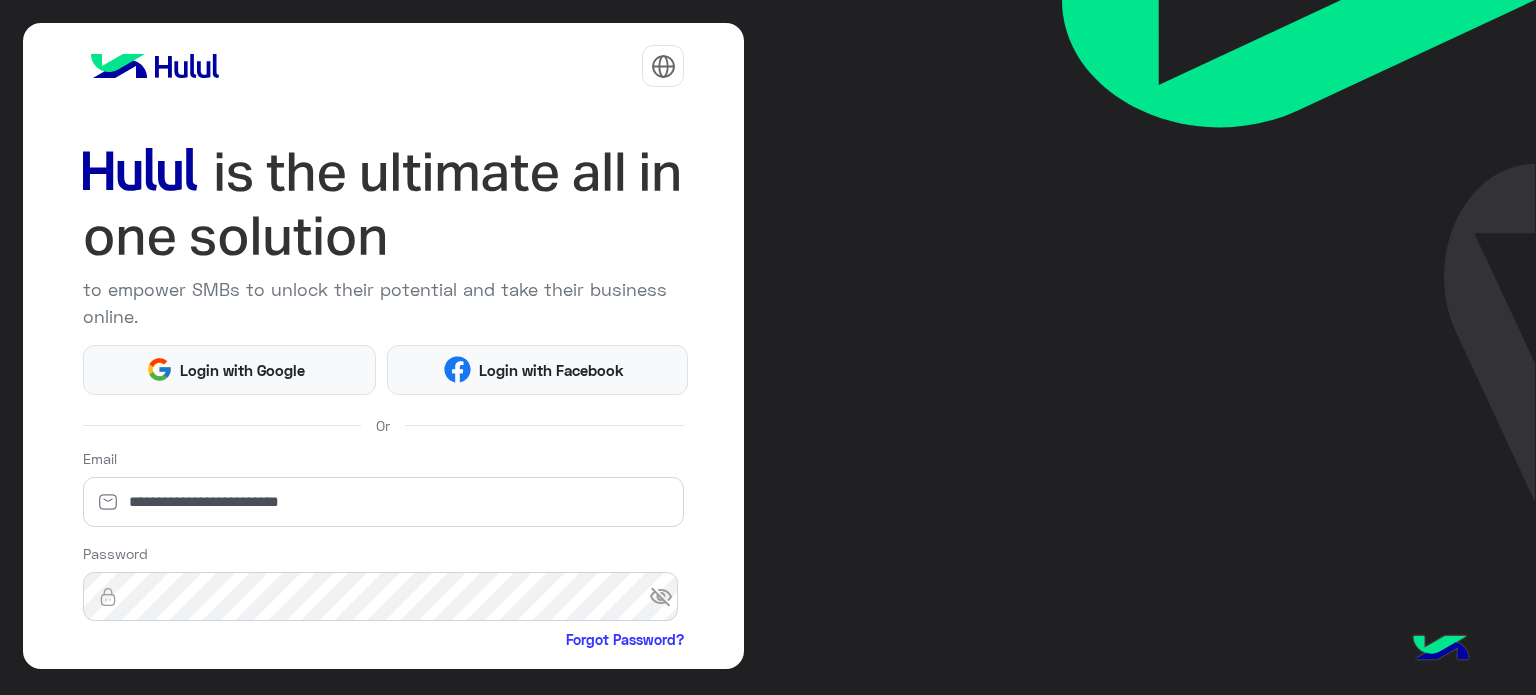scroll, scrollTop: 0, scrollLeft: 0, axis: both 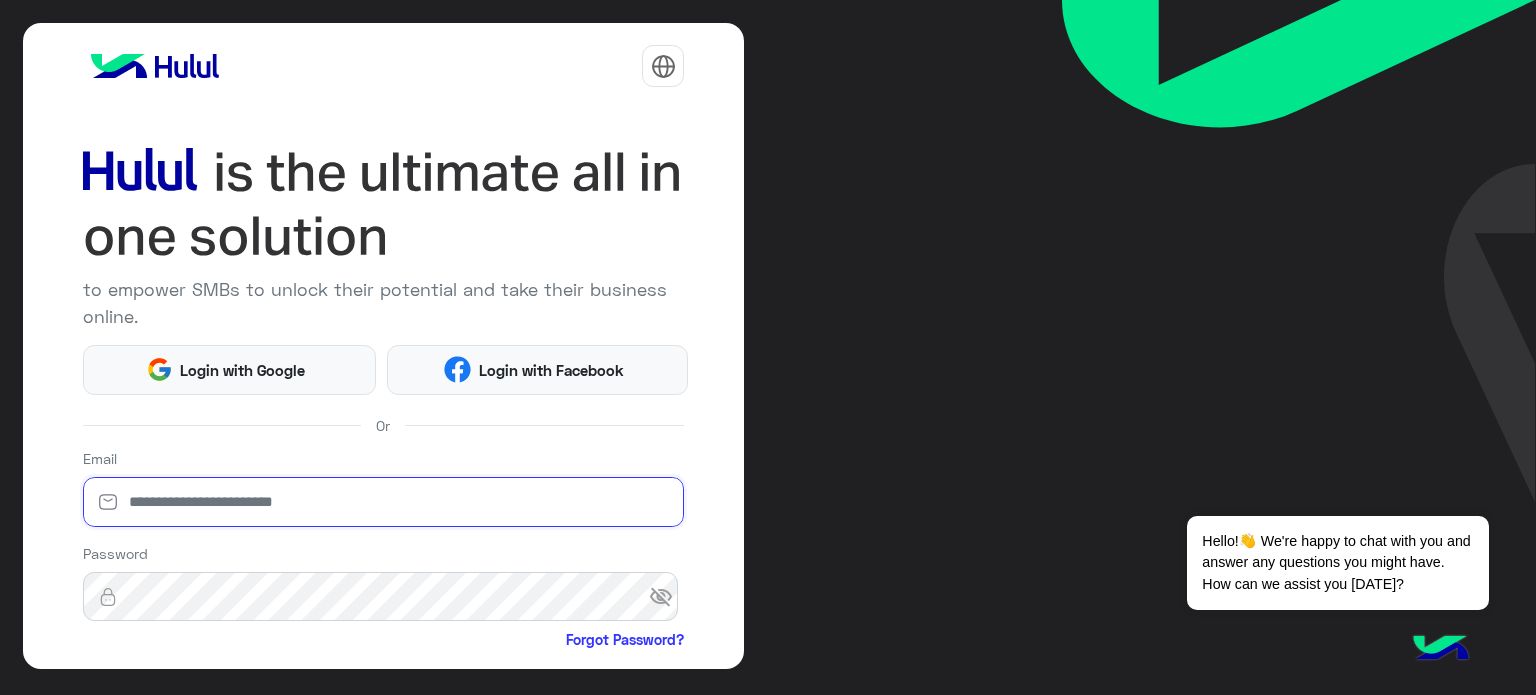 type on "**********" 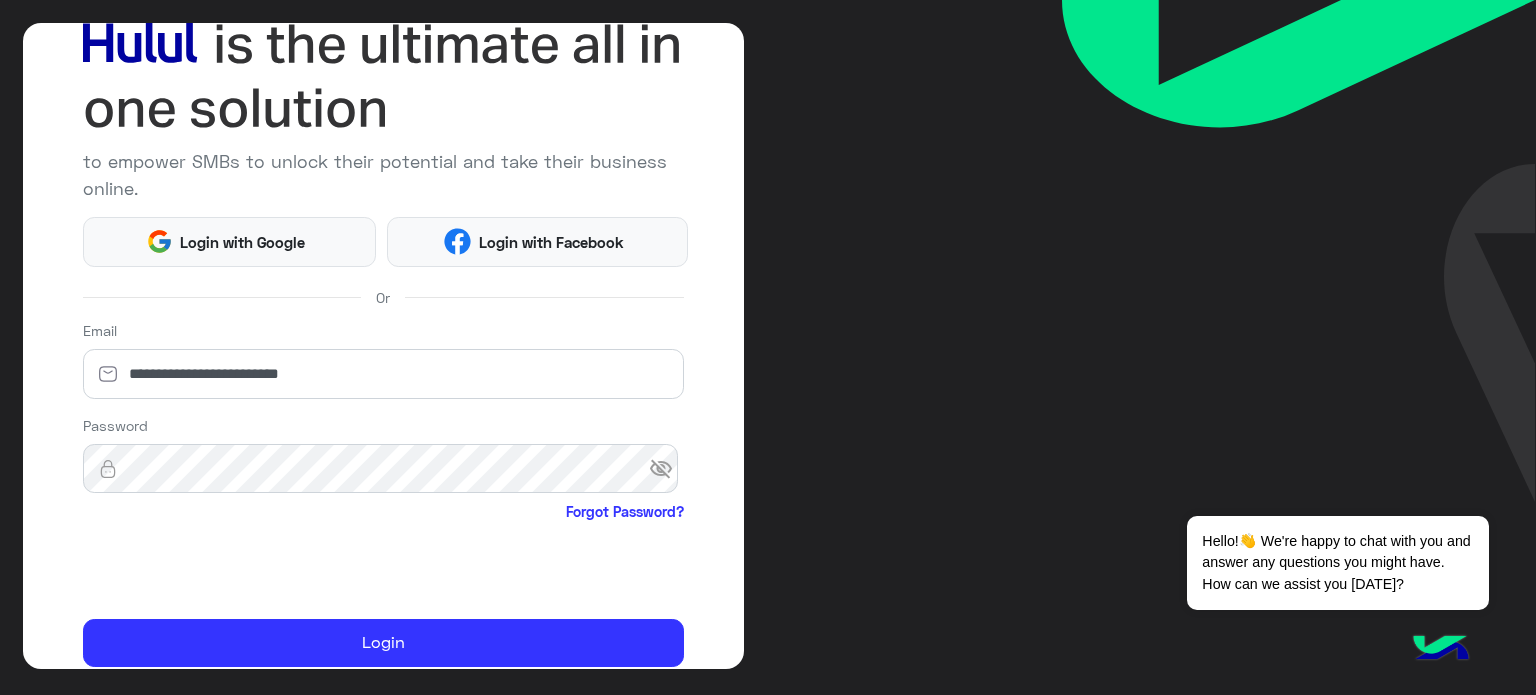 scroll, scrollTop: 171, scrollLeft: 0, axis: vertical 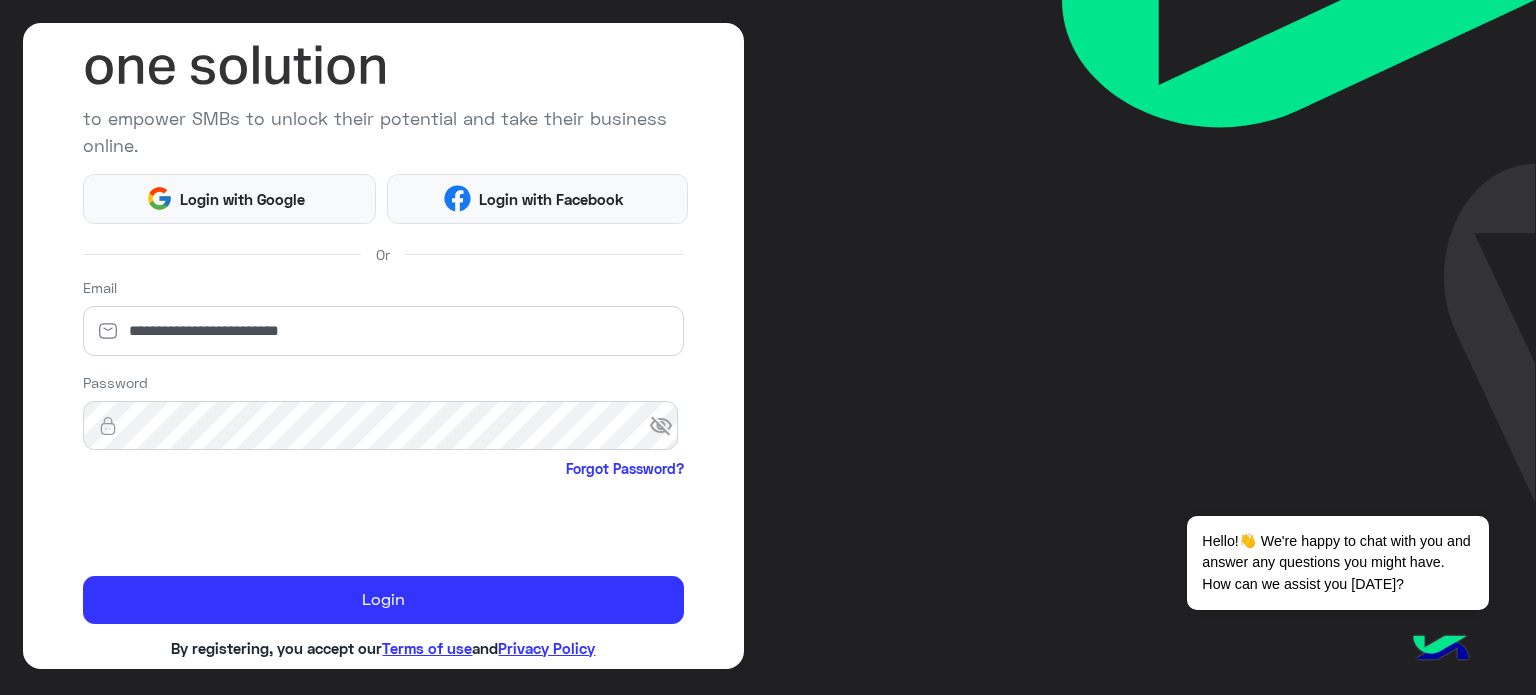 click on "visibility_off" at bounding box center [667, 426] 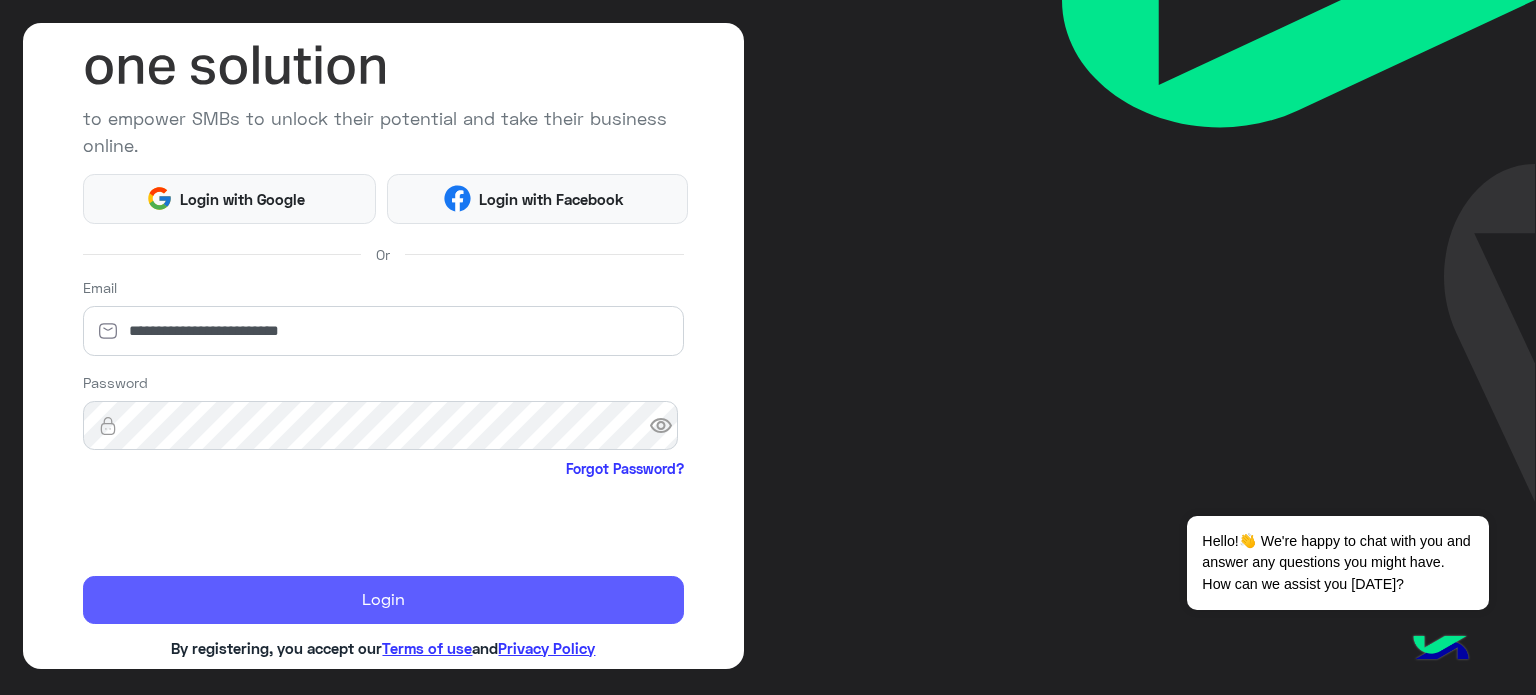 click on "Login" 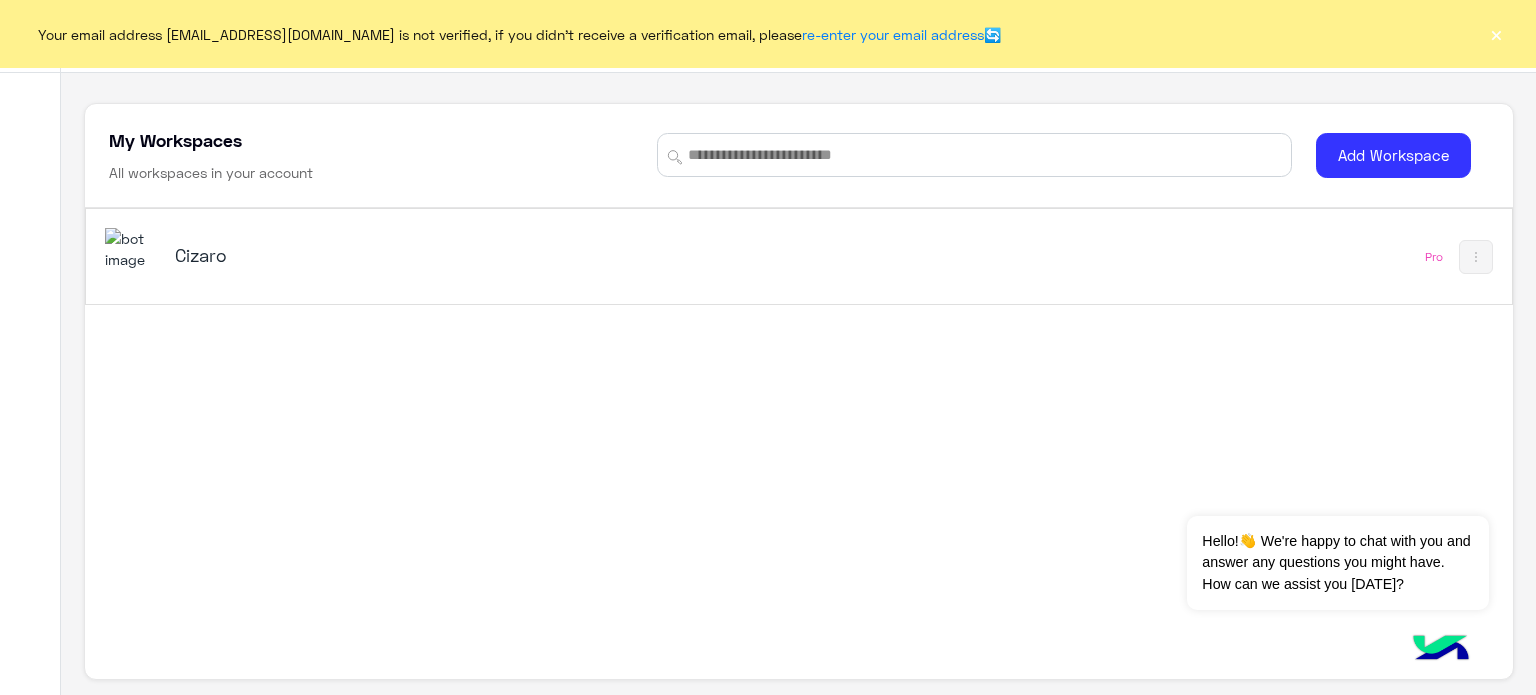 click on "×" 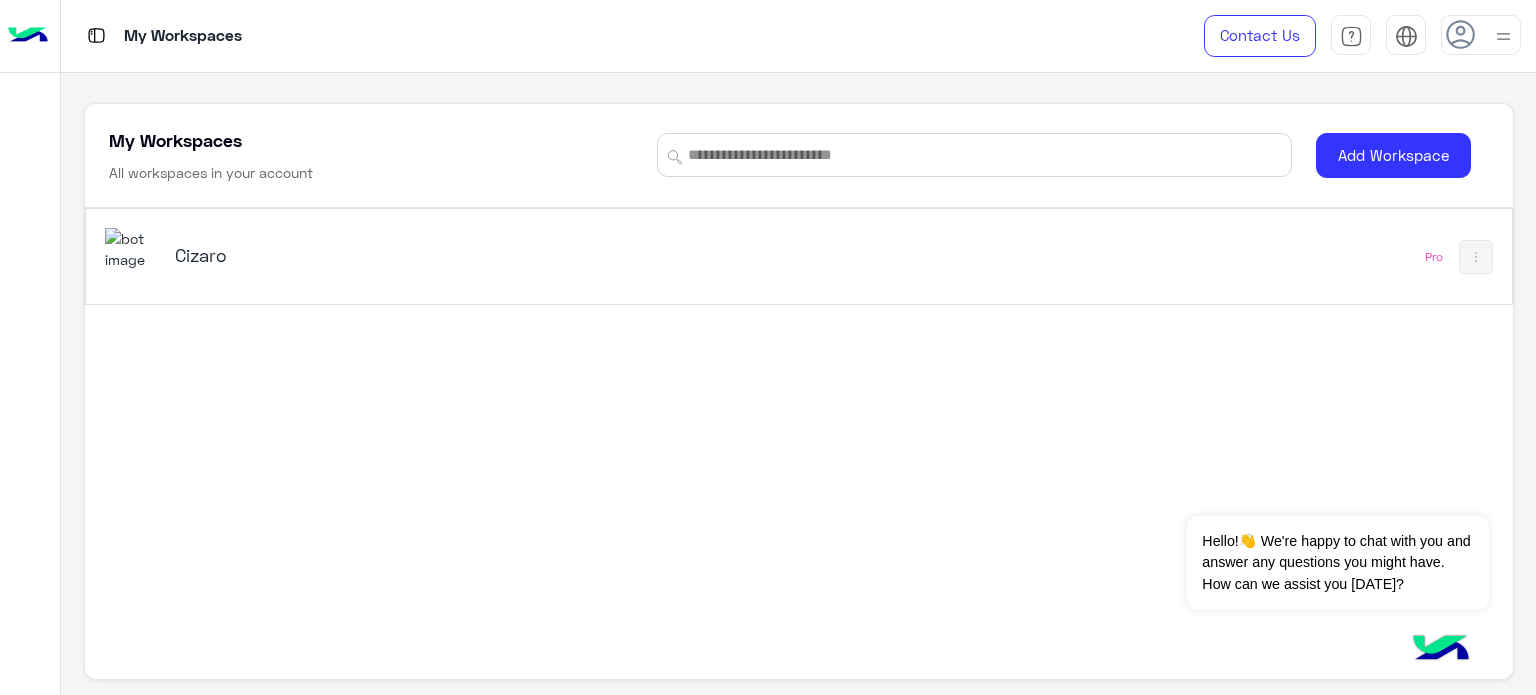 click on "Cizaro" at bounding box center (425, 255) 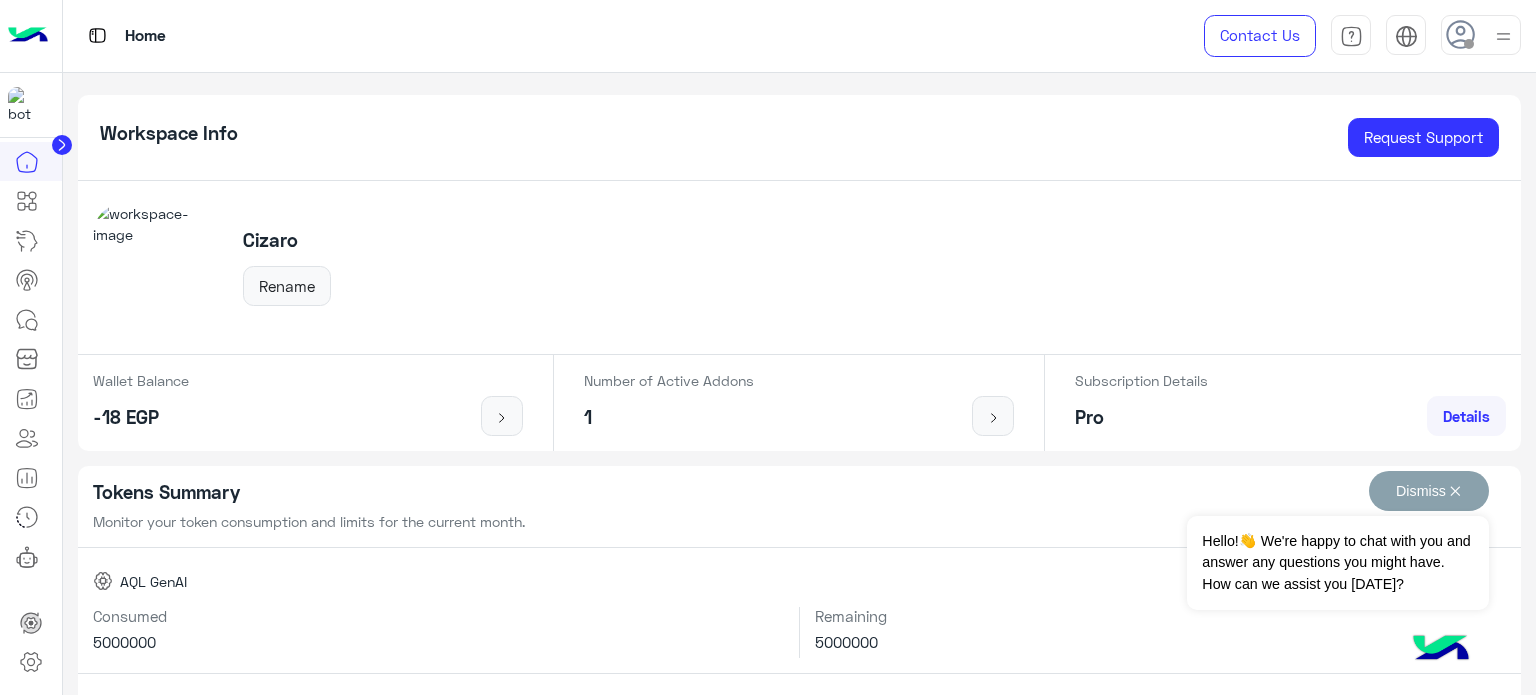 click on "Dismiss ✕" at bounding box center (1429, 491) 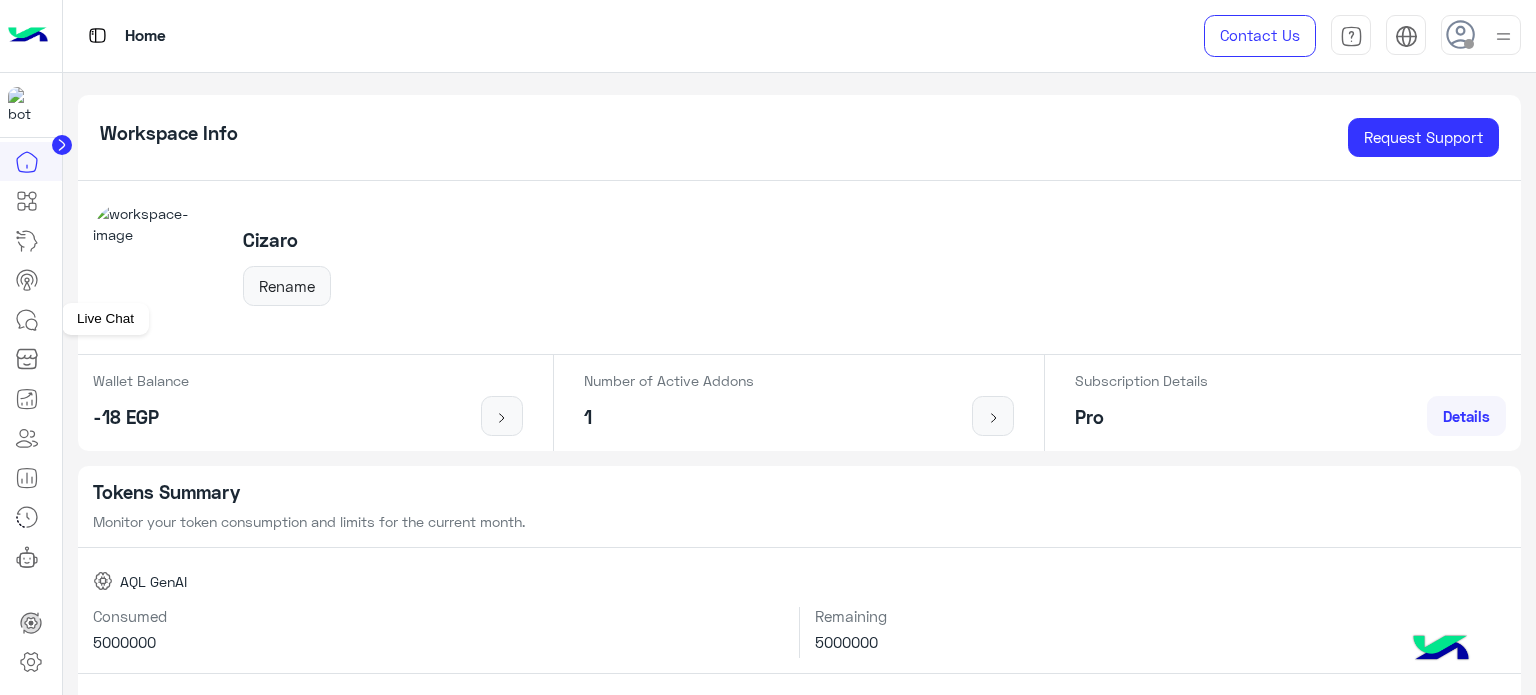 click 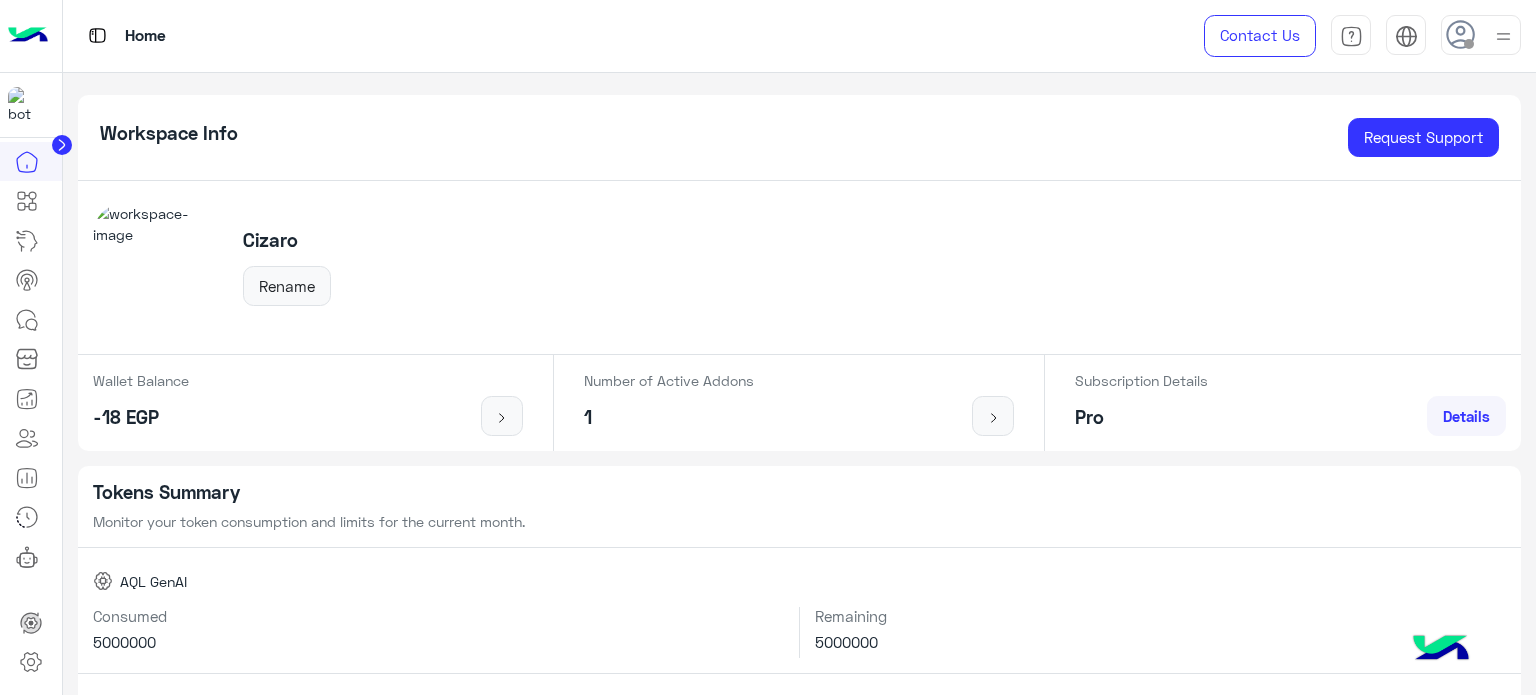 click 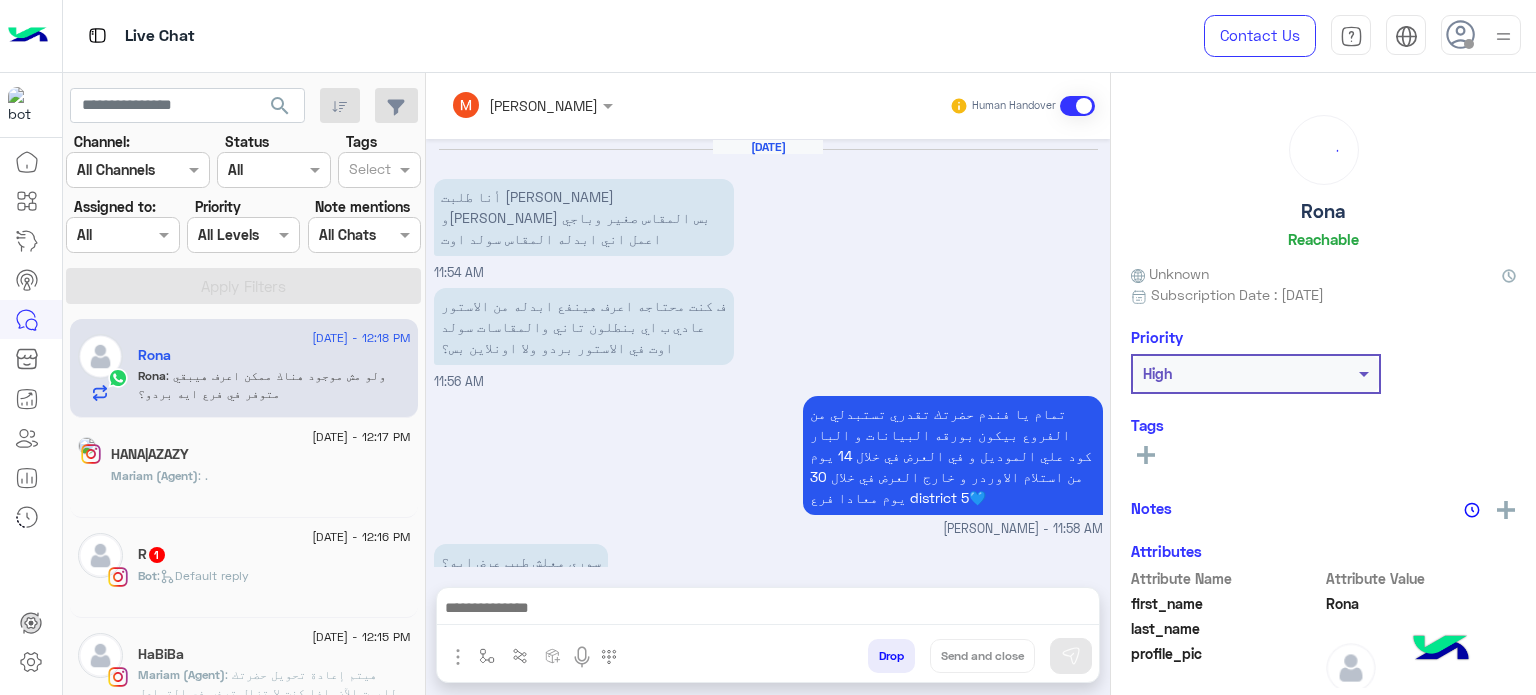 scroll, scrollTop: 926, scrollLeft: 0, axis: vertical 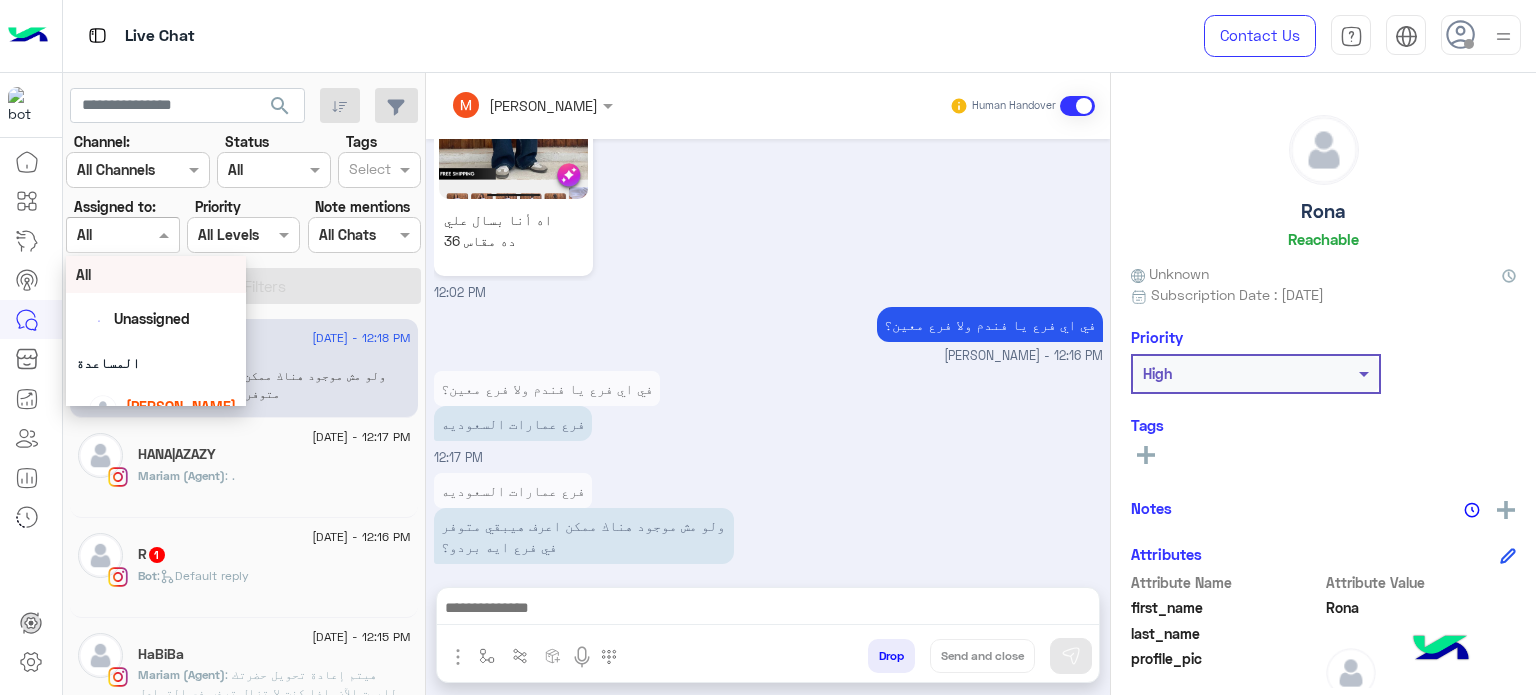 click on "Assigned on All" at bounding box center (122, 235) 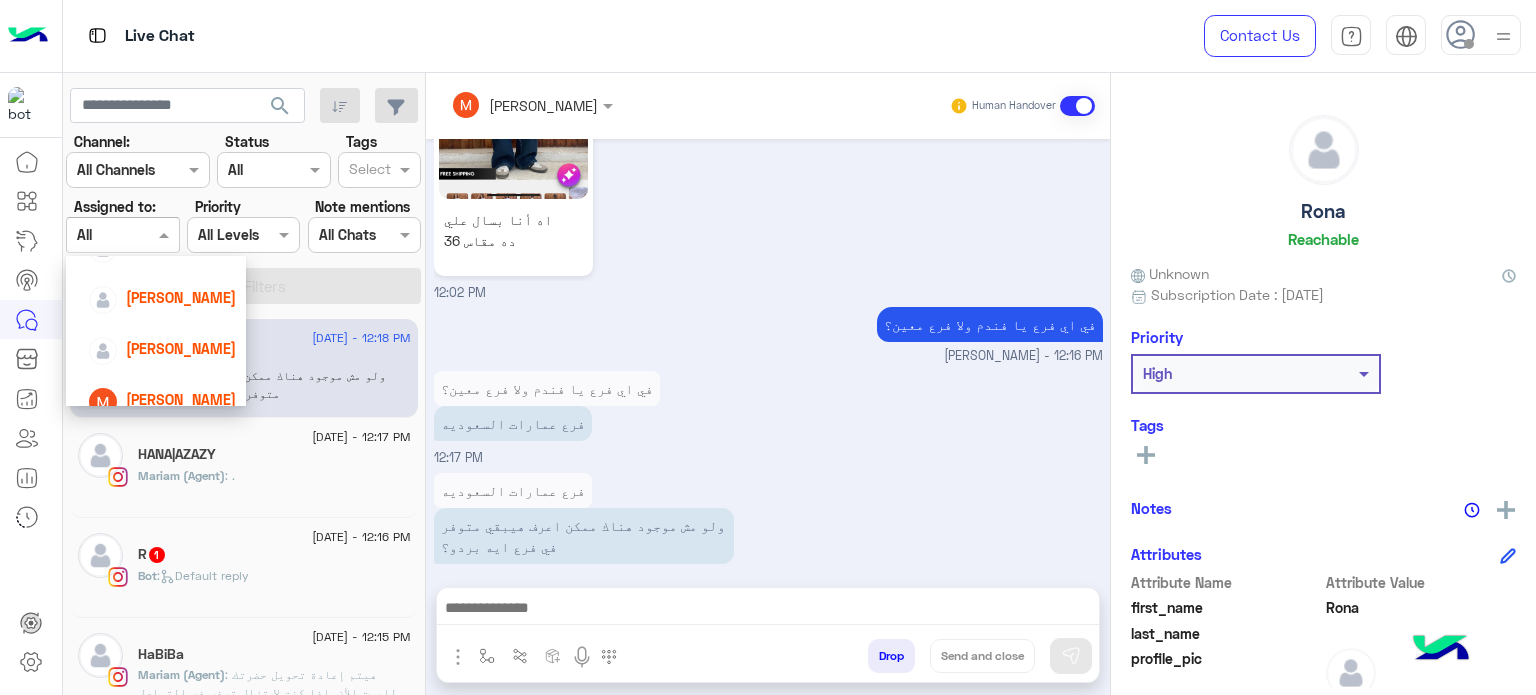 scroll, scrollTop: 229, scrollLeft: 0, axis: vertical 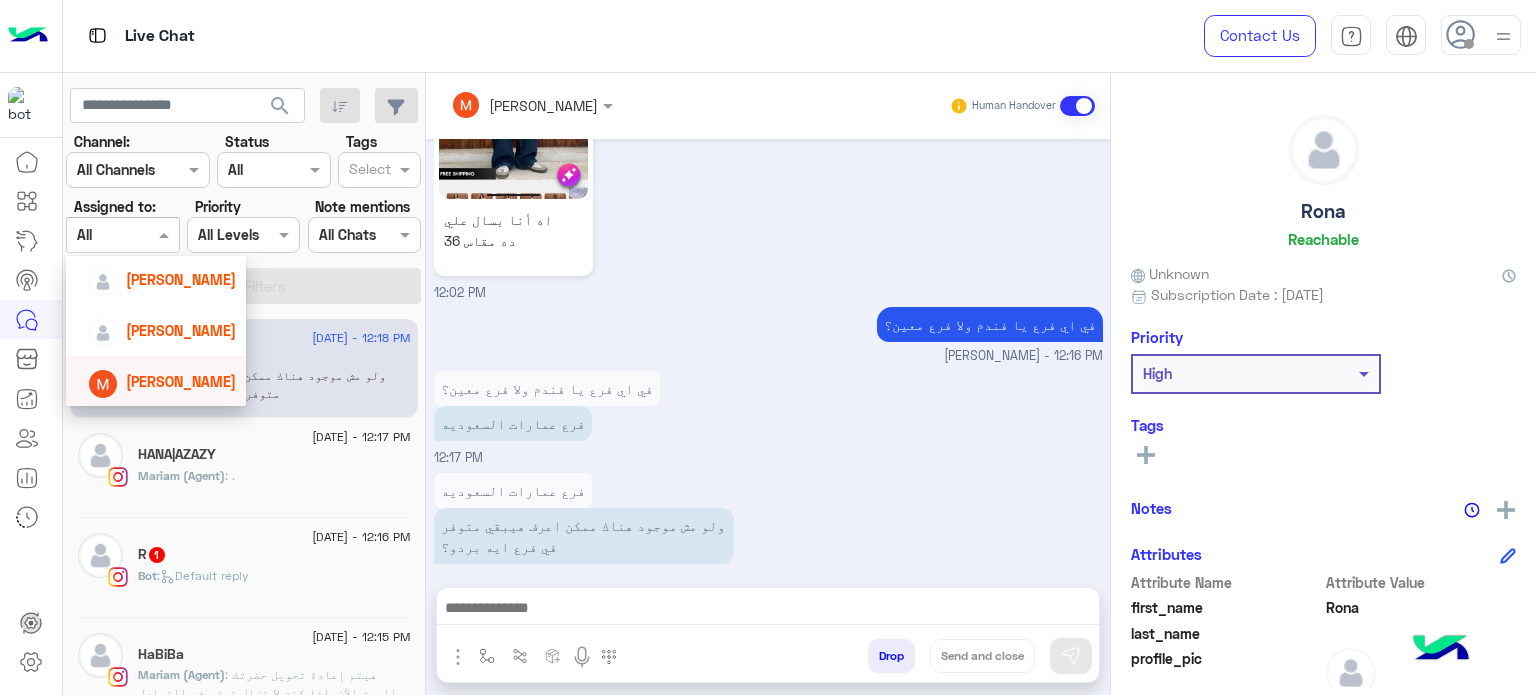 click on "Mariam Saber" at bounding box center [181, 381] 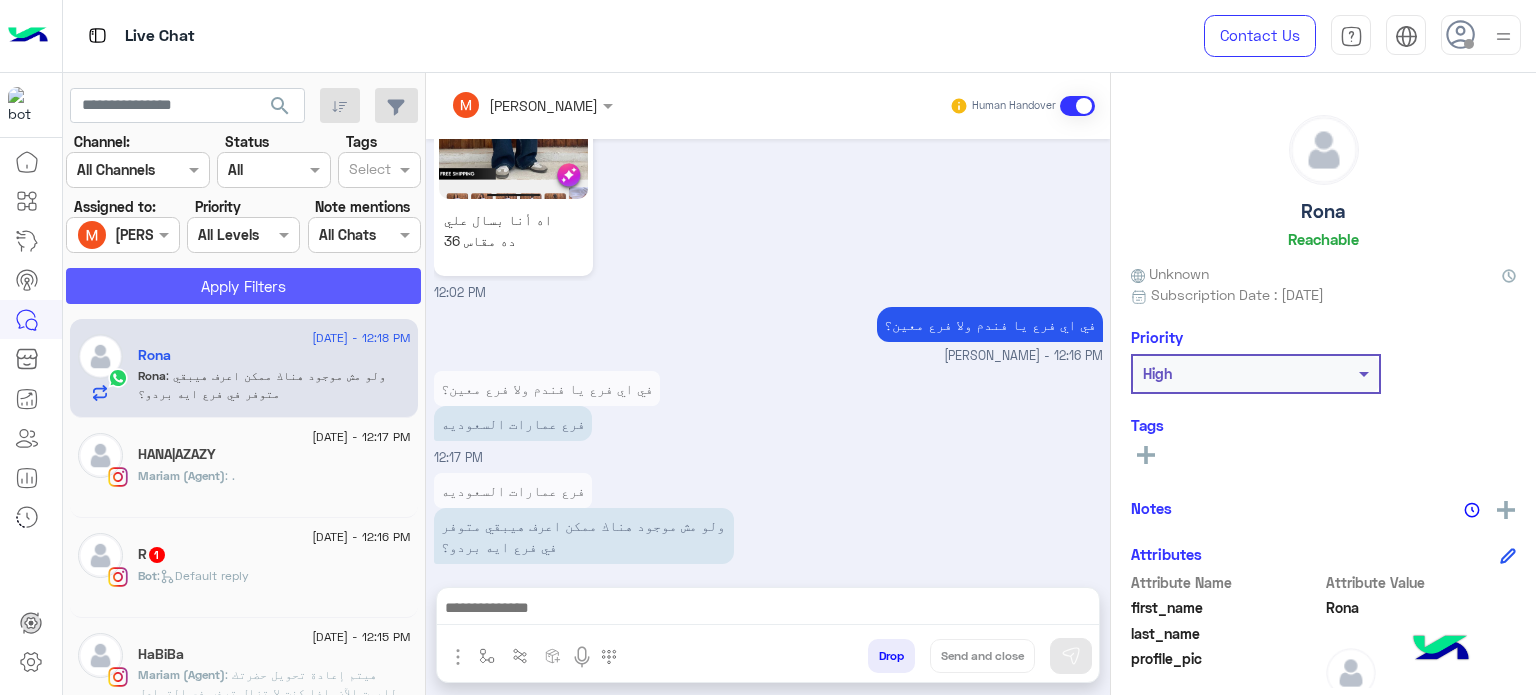click on "Apply Filters" 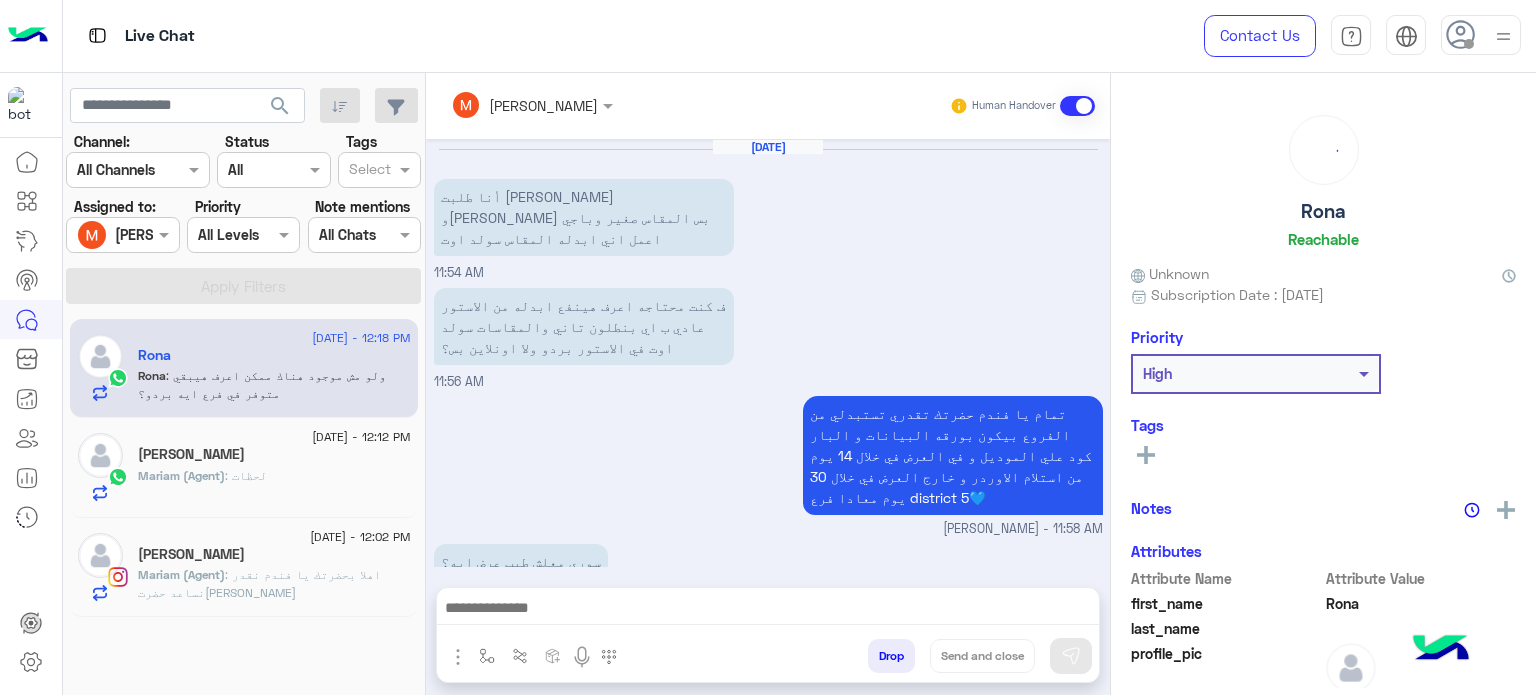 scroll, scrollTop: 926, scrollLeft: 0, axis: vertical 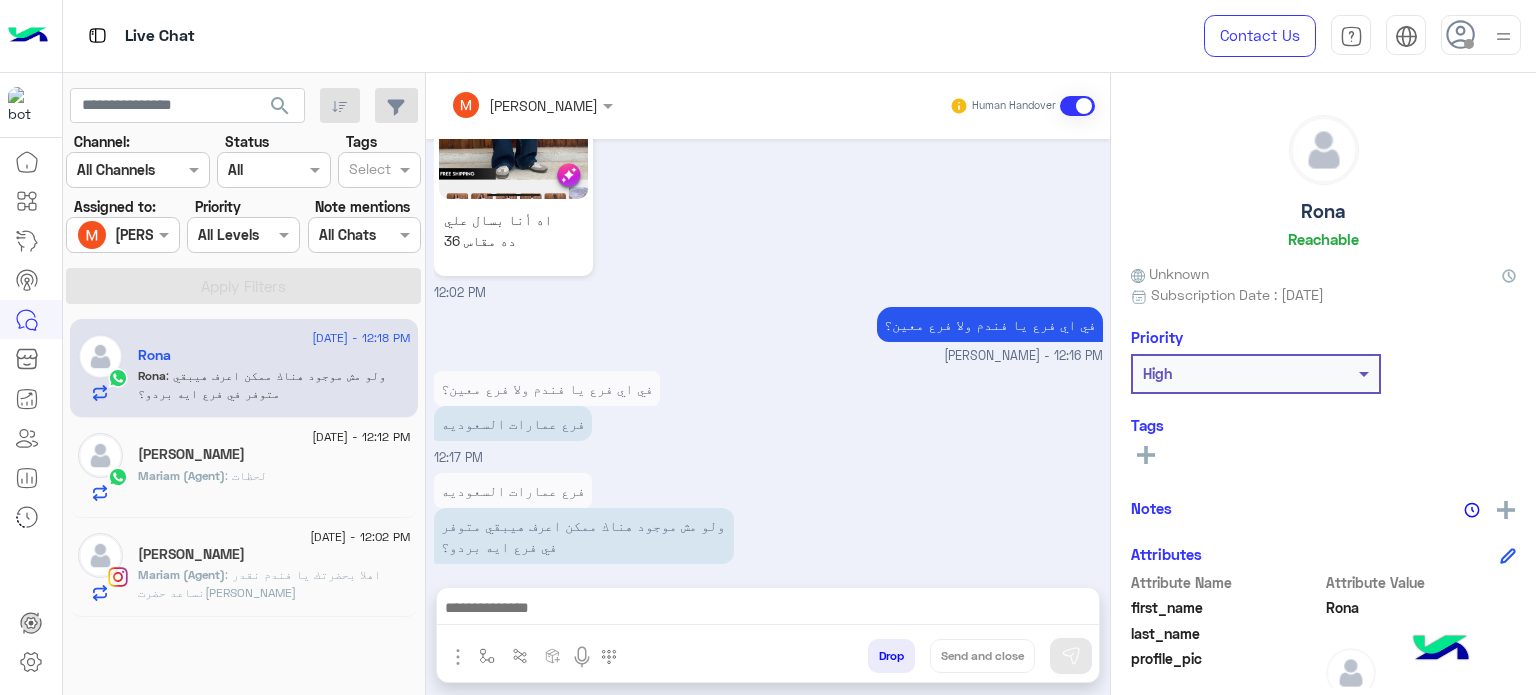 click on "في اي فرع يا فندم ولا فرع معين؟ فرع عمارات السعوديه   12:17 PM" at bounding box center [768, 417] 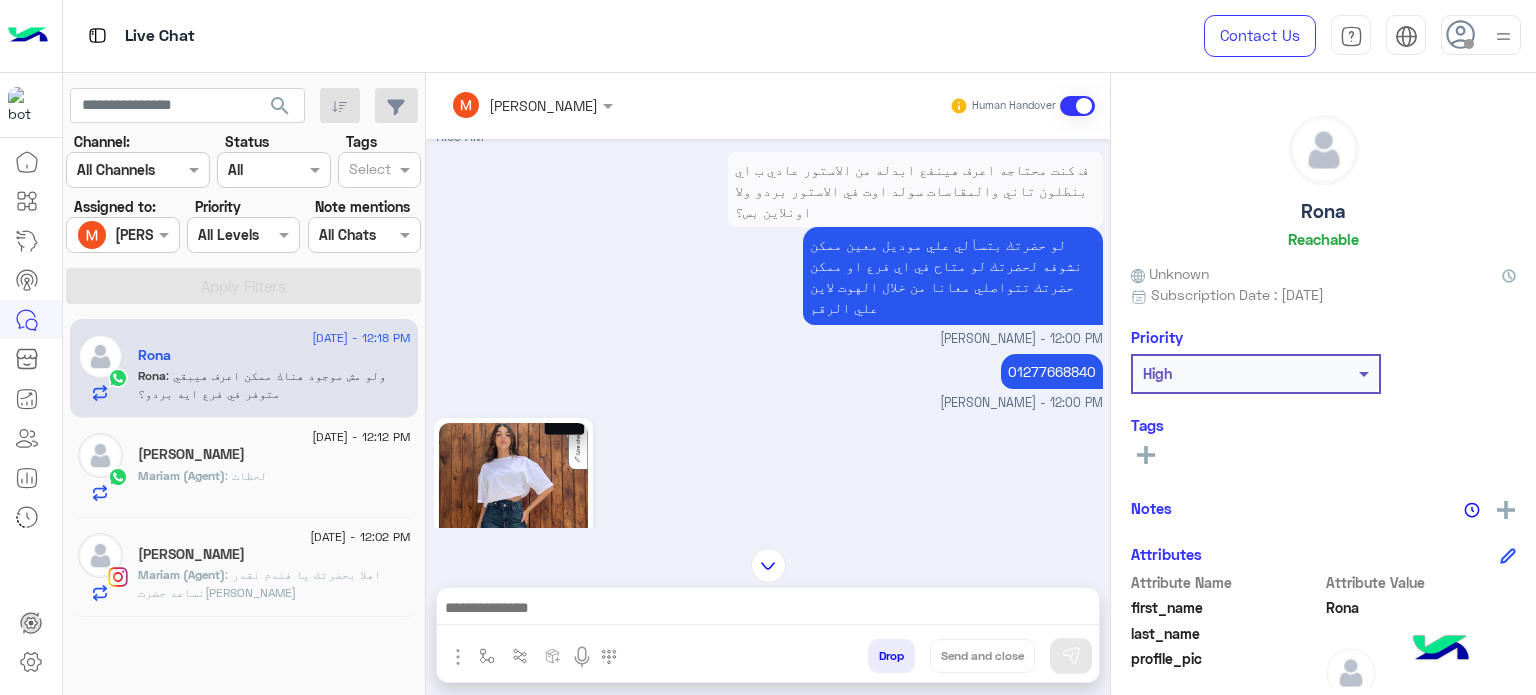 scroll, scrollTop: 484, scrollLeft: 0, axis: vertical 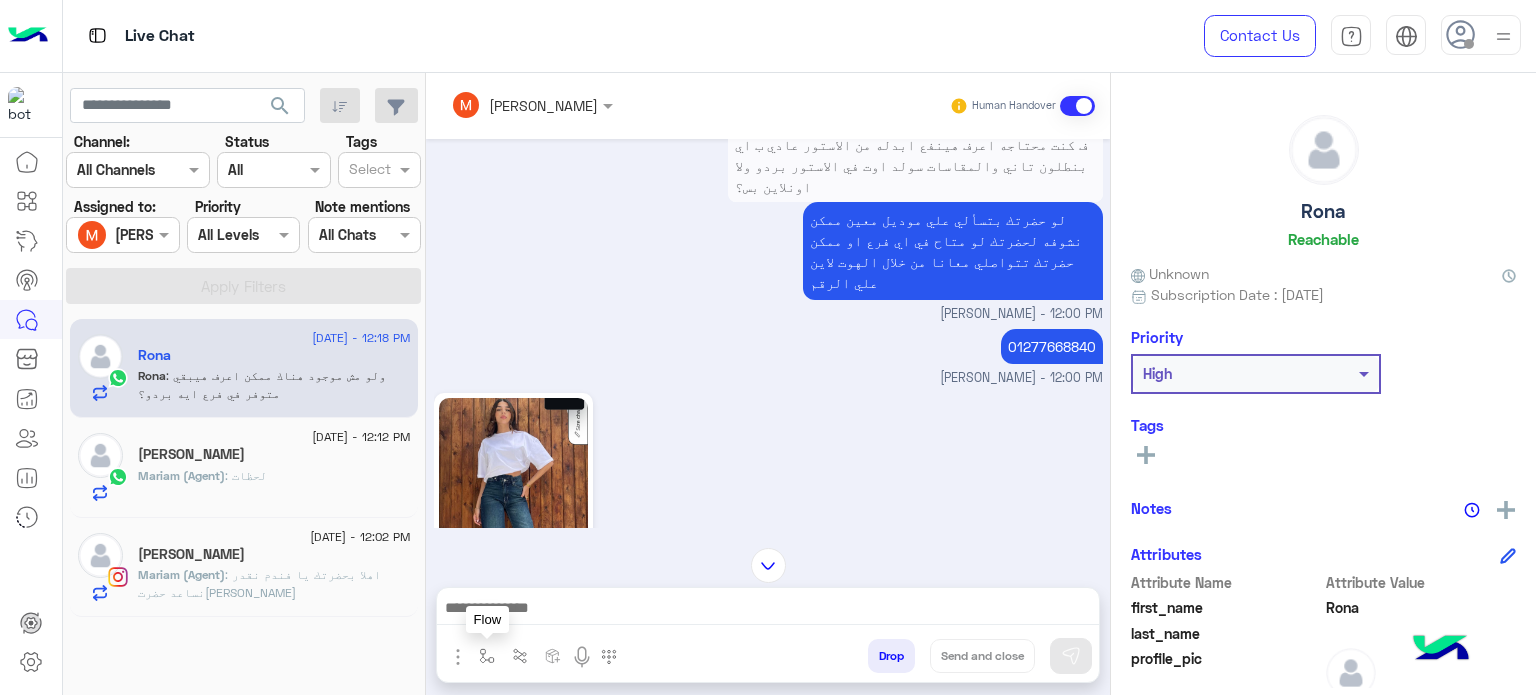 click at bounding box center [487, 655] 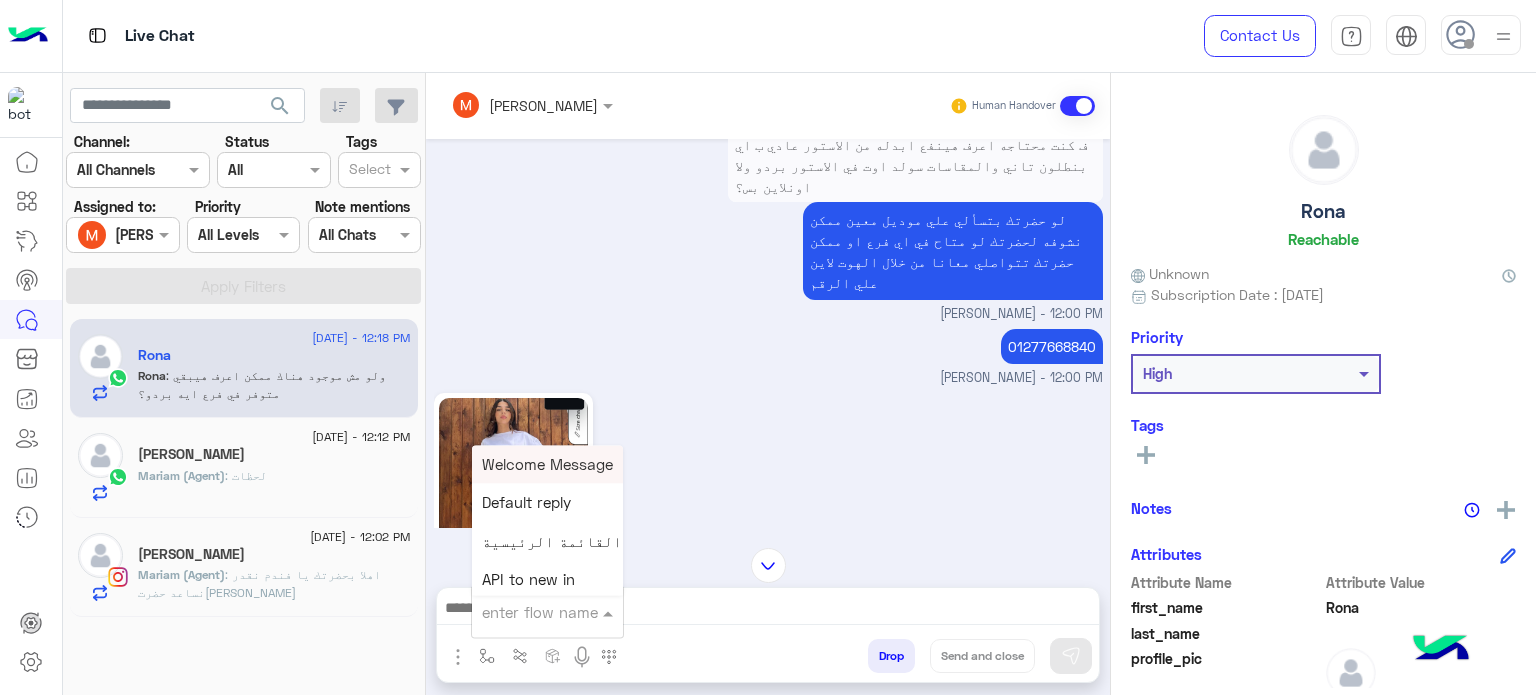 click at bounding box center [523, 612] 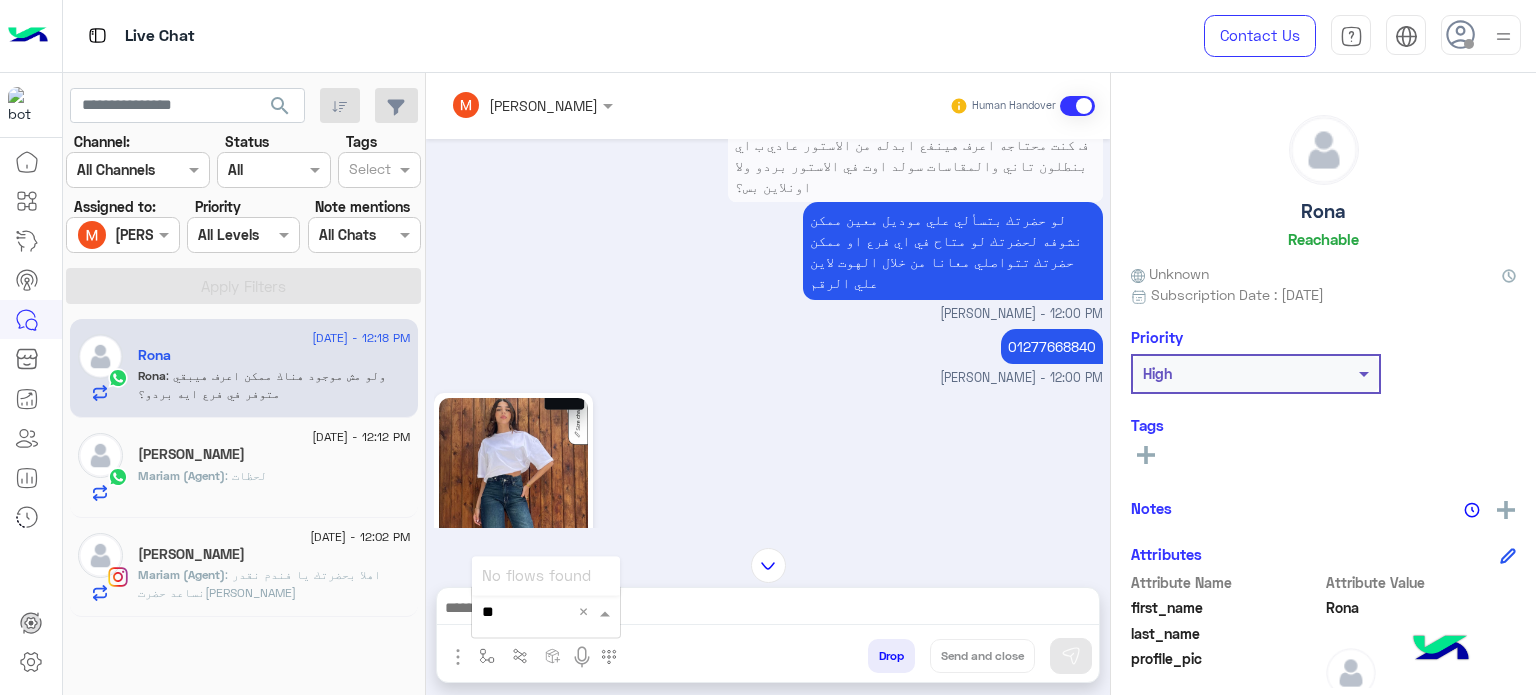 type on "*" 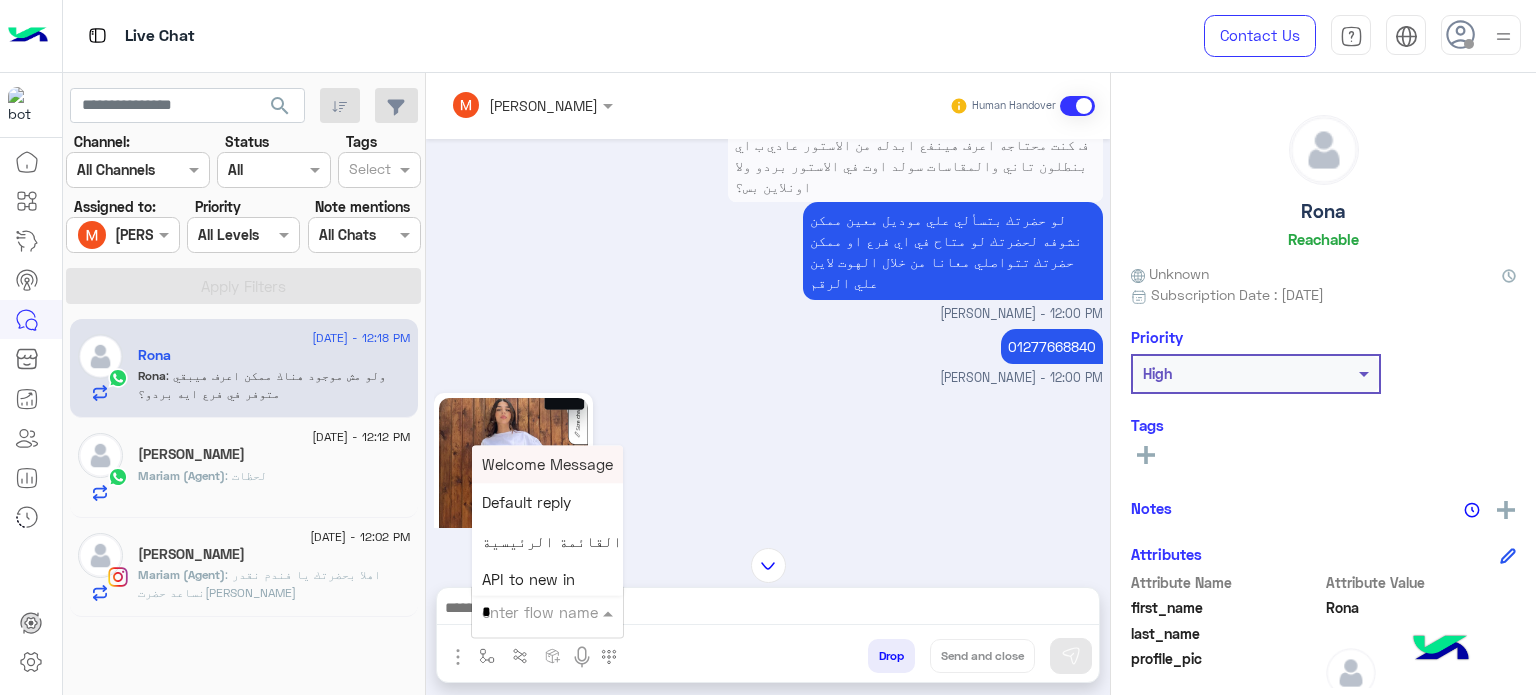 type on "**" 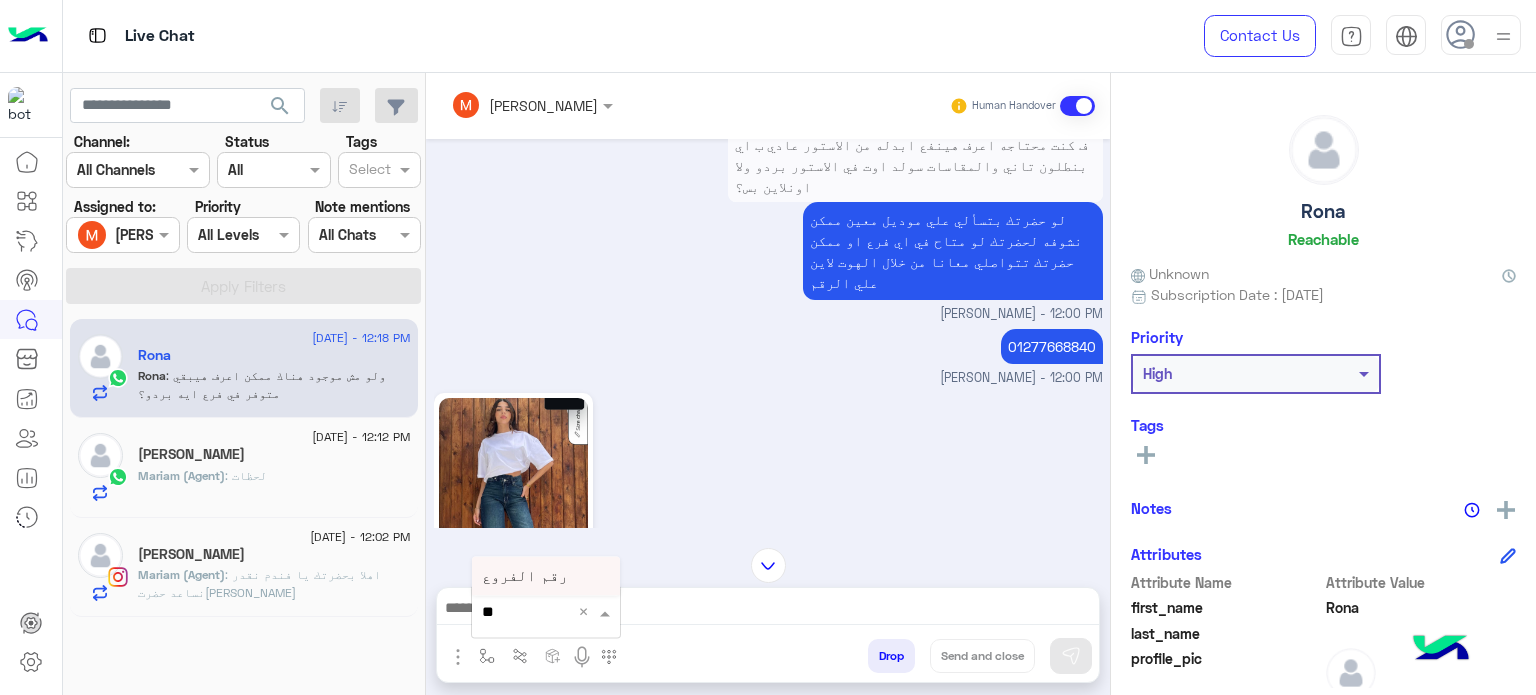 click on "رقم الفروع" at bounding box center [525, 576] 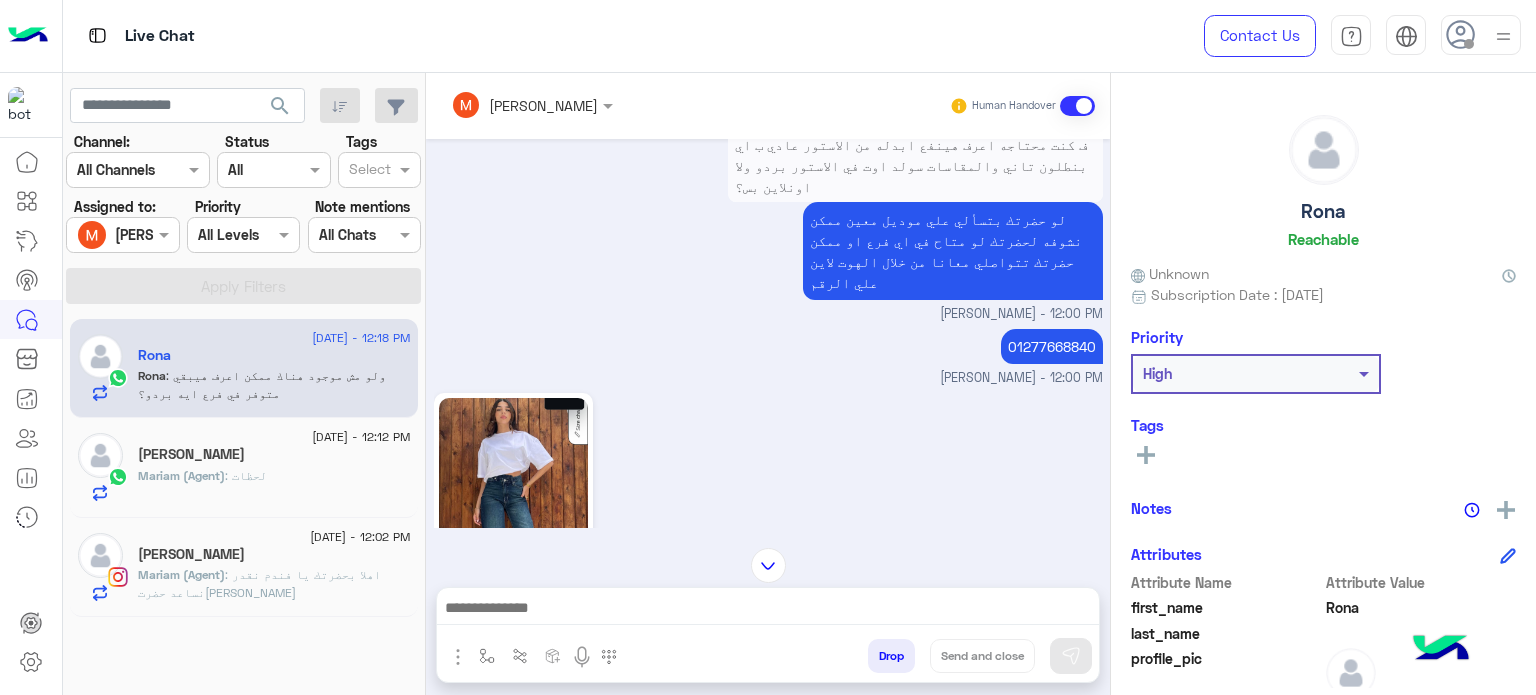type on "**********" 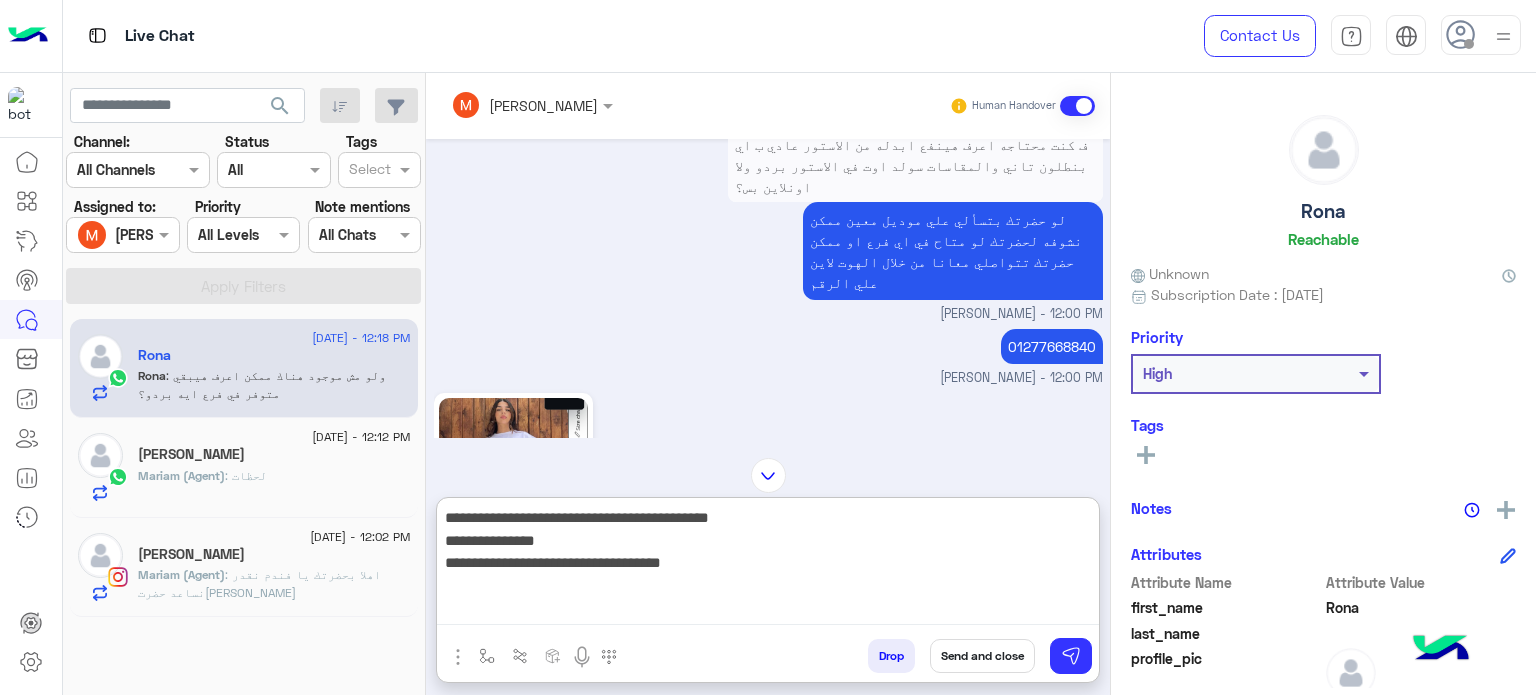 click on "**********" at bounding box center [768, 565] 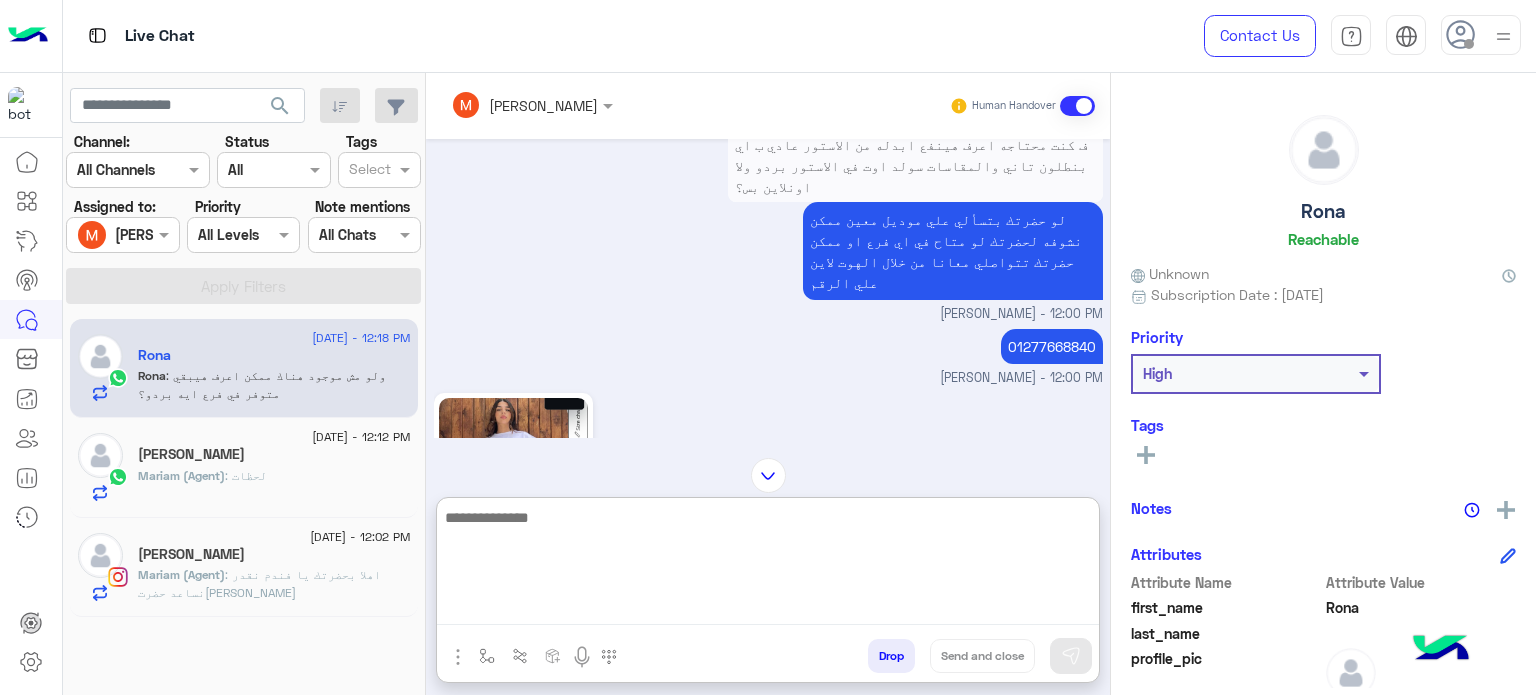 type 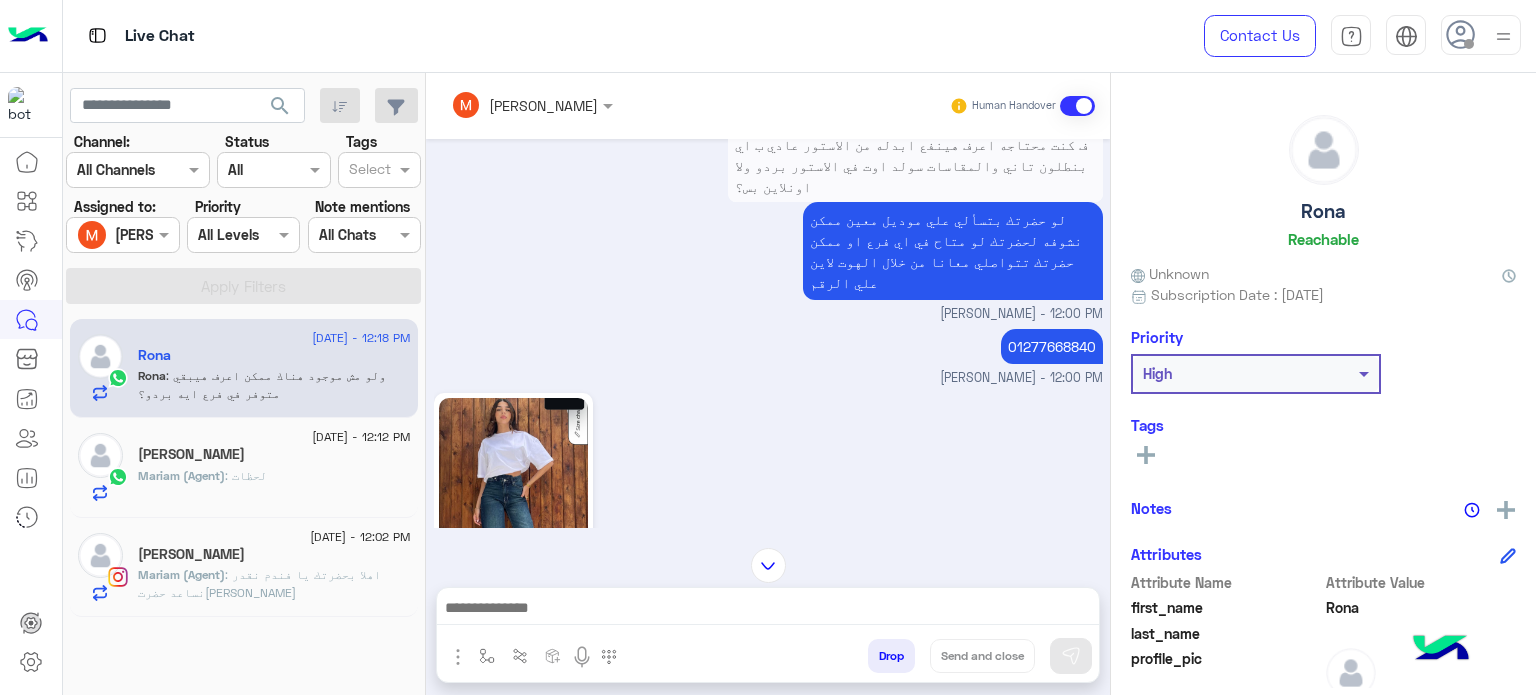 click on "ف كنت محتاجه اعرف هينفع ابدله من الاستور عادي ب اي بنطلون تاني والمقاسات سولد اوت في الاستور بردو ولا اونلاين بس؟ لو حضرتك بتسألي علي موديل معين ممكن نشوفه لحضرتك لو متاح في اي فرع او ممكن حضرتك تتواصلي معانا من خلال الهوت لاين علي الرقم  Mariam Saber -  12:00 PM" at bounding box center (768, 223) 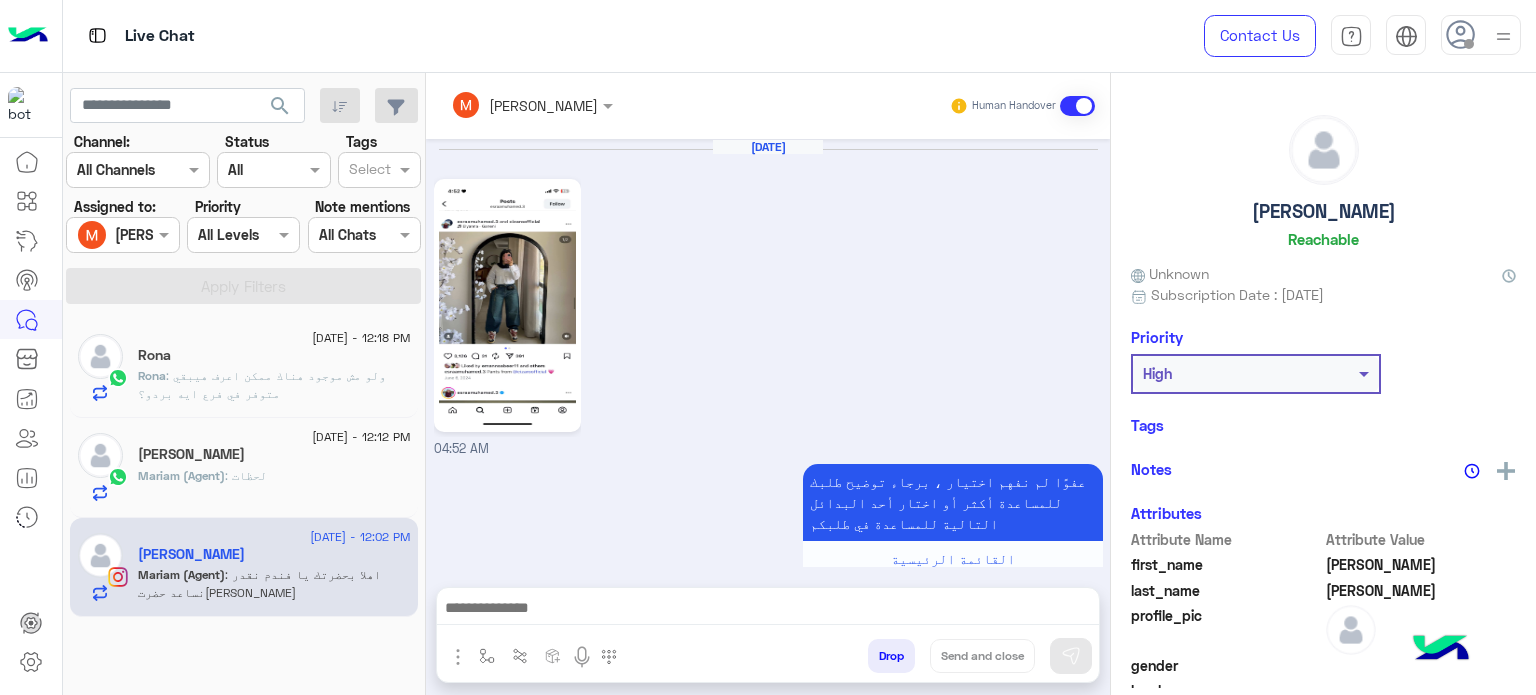 scroll, scrollTop: 752, scrollLeft: 0, axis: vertical 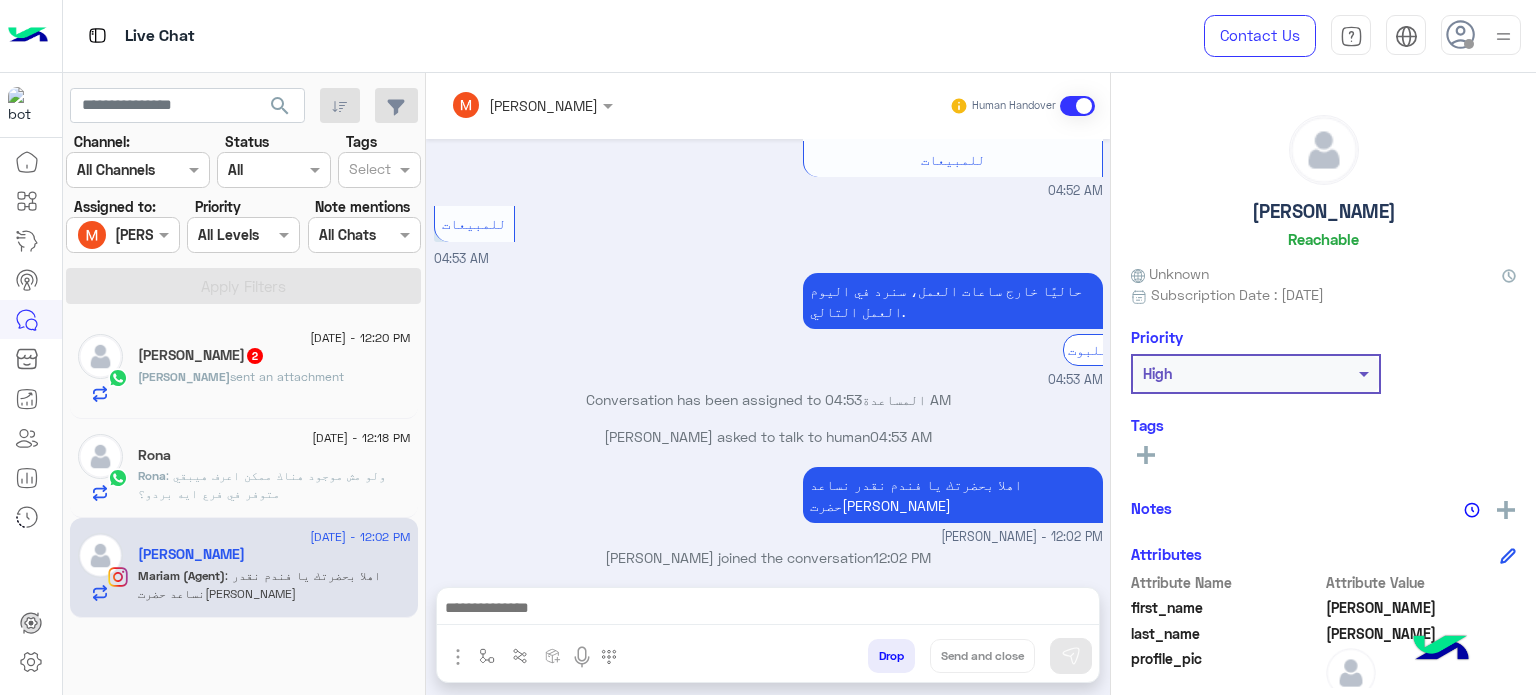 click on "اهلا بحضرتك يا فندم نقدر نساعد حضرتك ازاي  Mariam Saber -  12:02 PM" at bounding box center [768, 504] 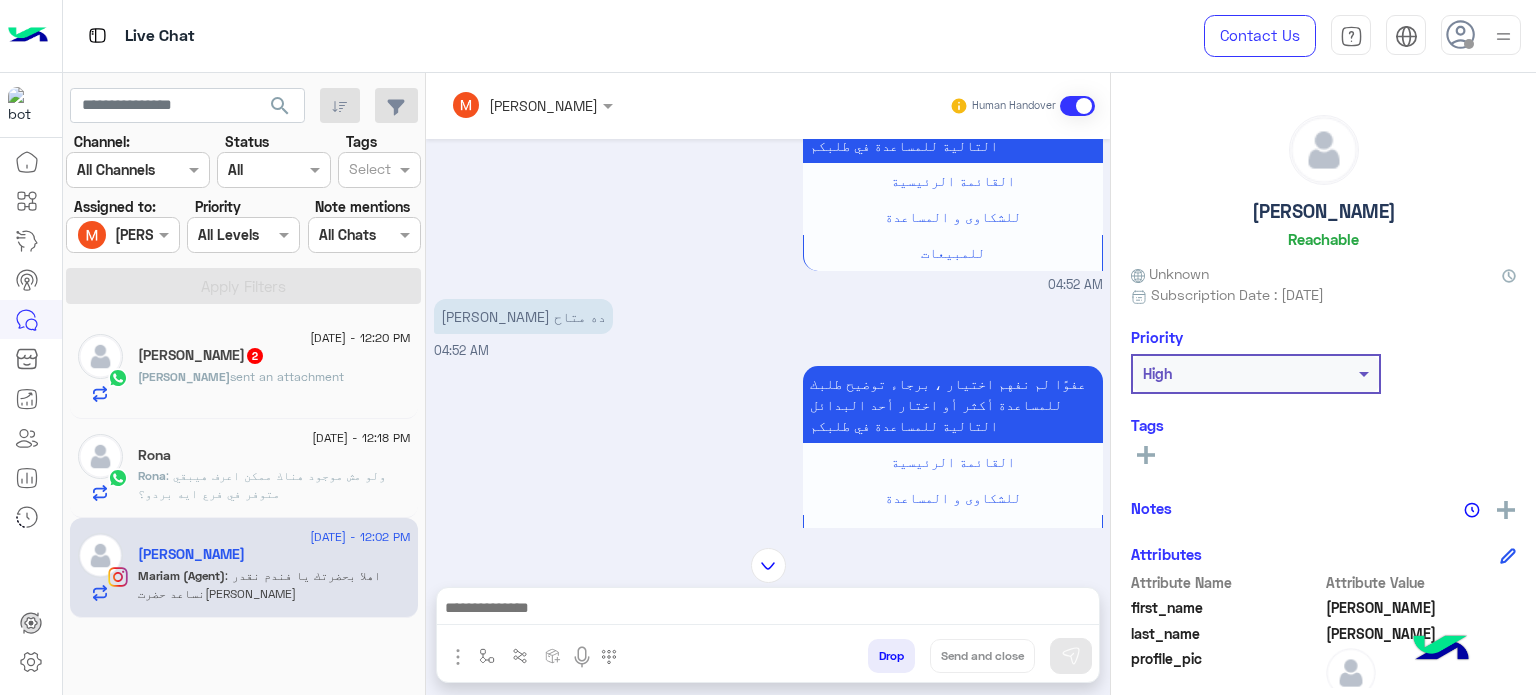 scroll, scrollTop: 0, scrollLeft: 0, axis: both 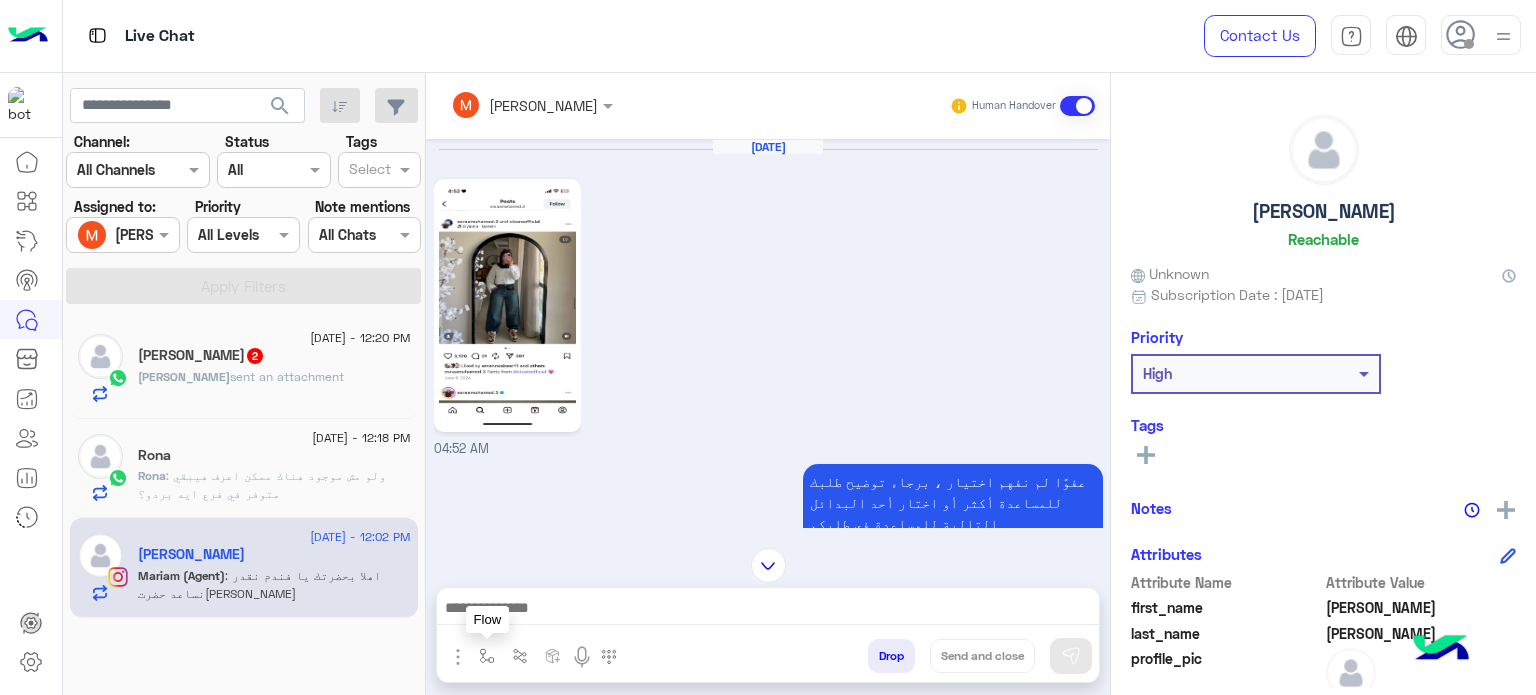 click at bounding box center [487, 655] 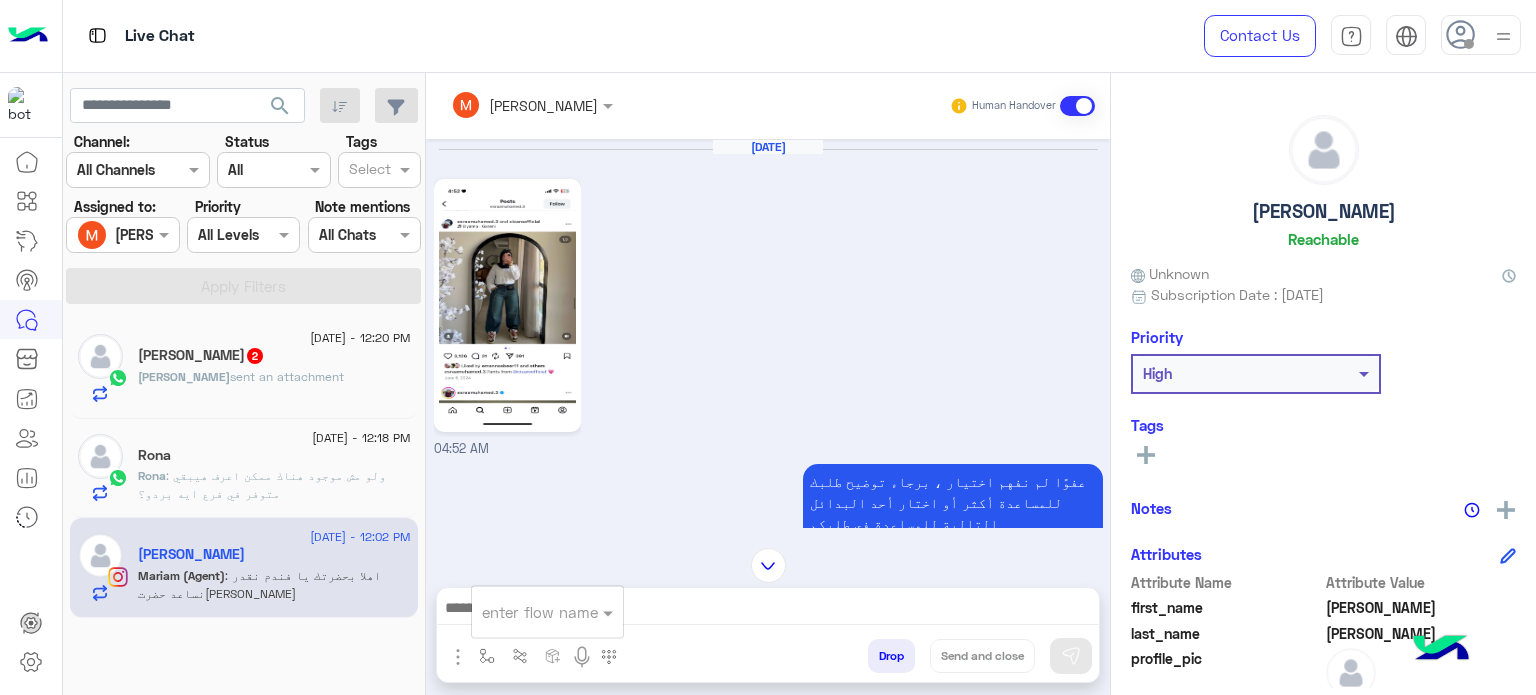 click on "عفوًا لم نفهم اختيار ، برجاء توضيح طلبك للمساعدة أكثر أو اختار أحد البدائل التالية للمساعدة في طلبكم  القائمة الرئيسية   للشكاوى و المساعدة   للمبيعات     04:52 AM" at bounding box center (768, 566) 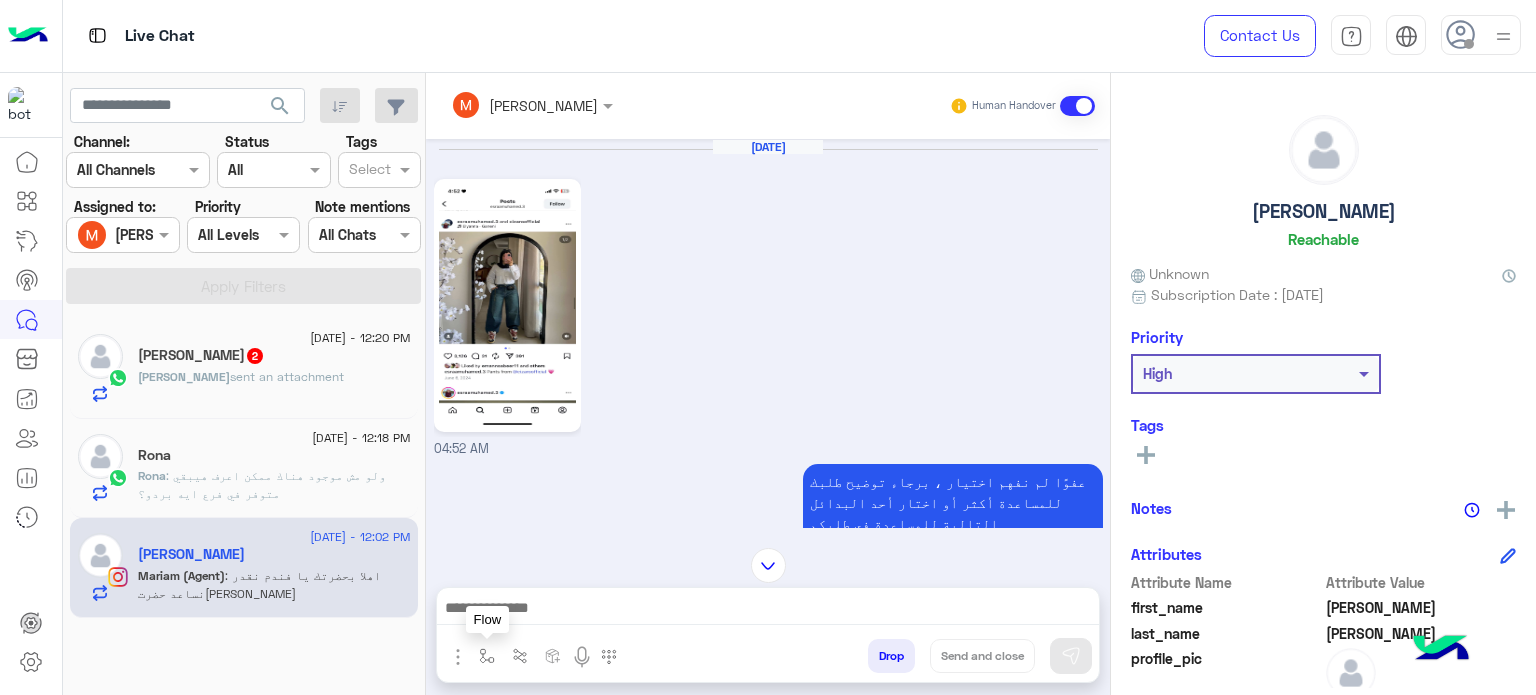 click at bounding box center [487, 656] 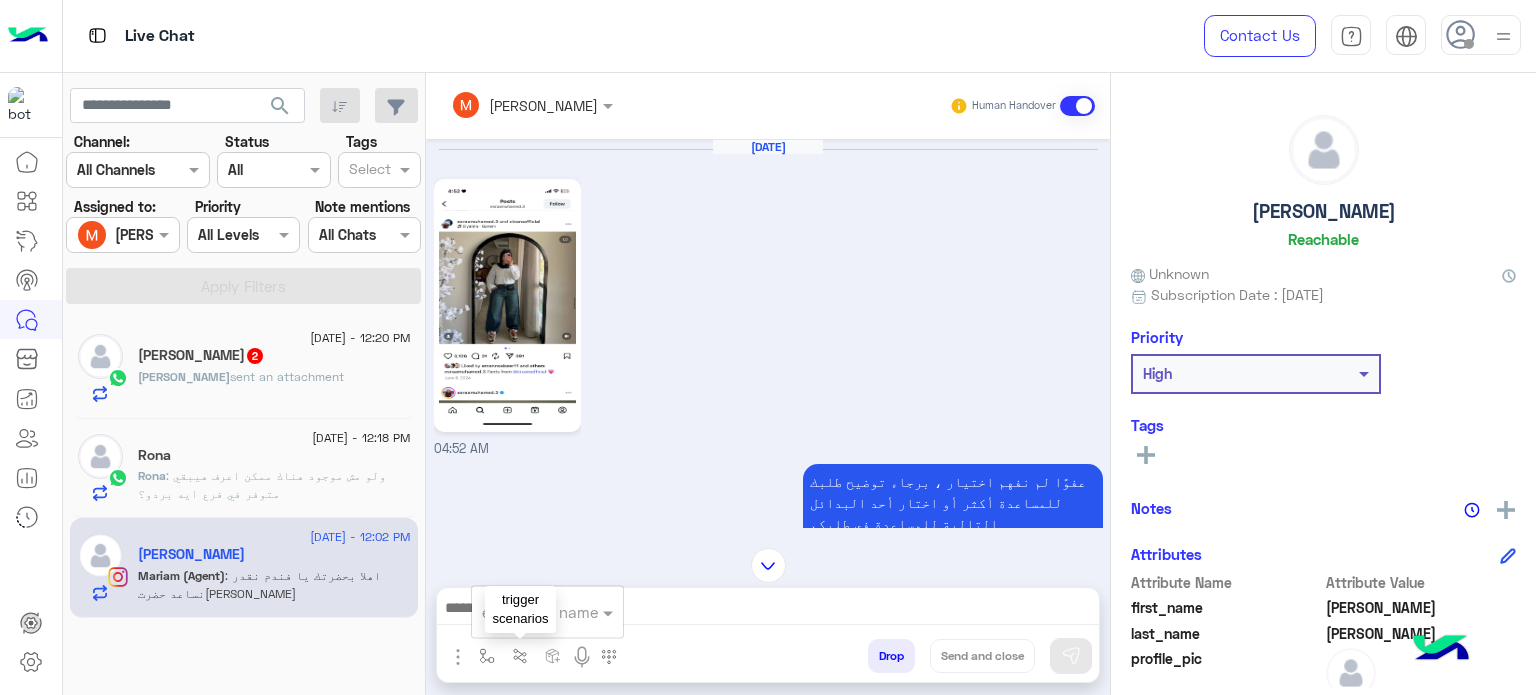 click at bounding box center [520, 656] 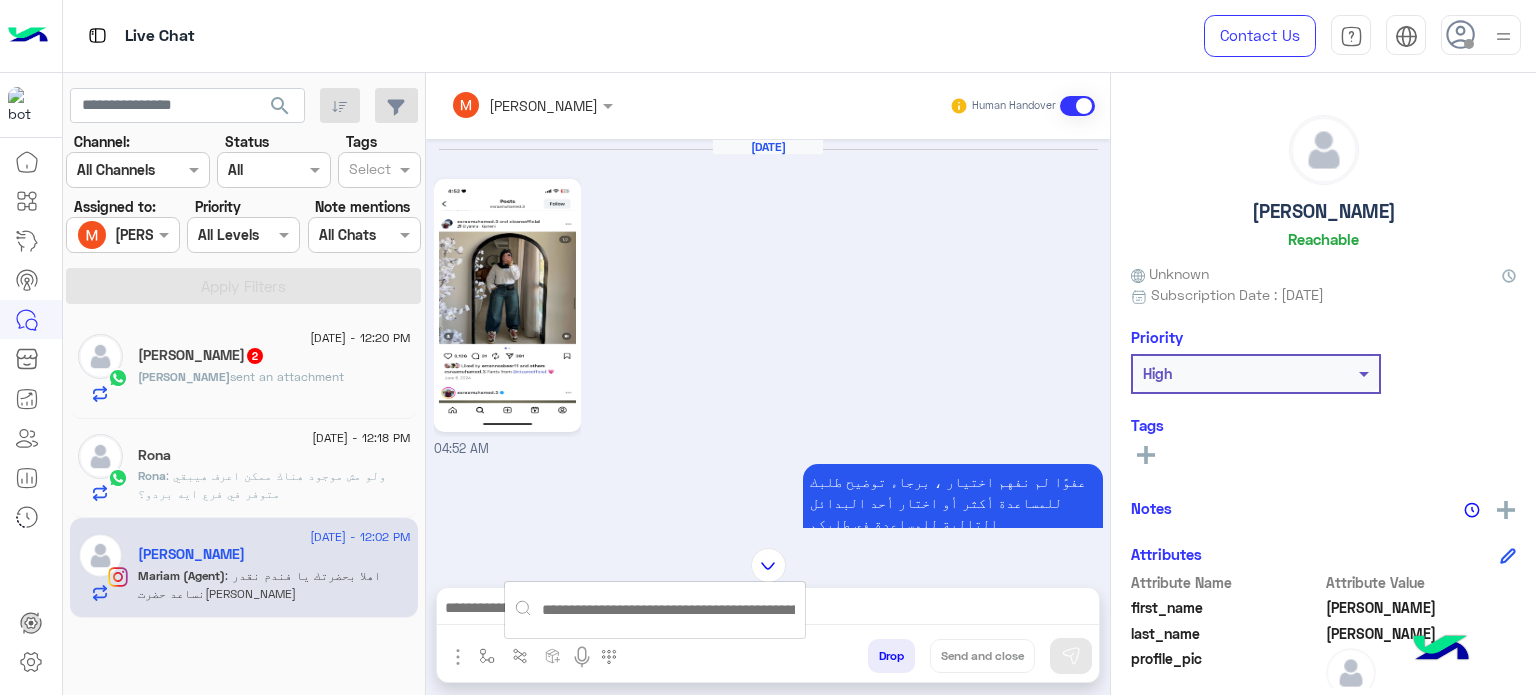 click on "عفوًا لم نفهم اختيار ، برجاء توضيح طلبك للمساعدة أكثر أو اختار أحد البدائل التالية للمساعدة في طلبكم  القائمة الرئيسية   للشكاوى و المساعدة   للمبيعات     04:52 AM" at bounding box center (768, 566) 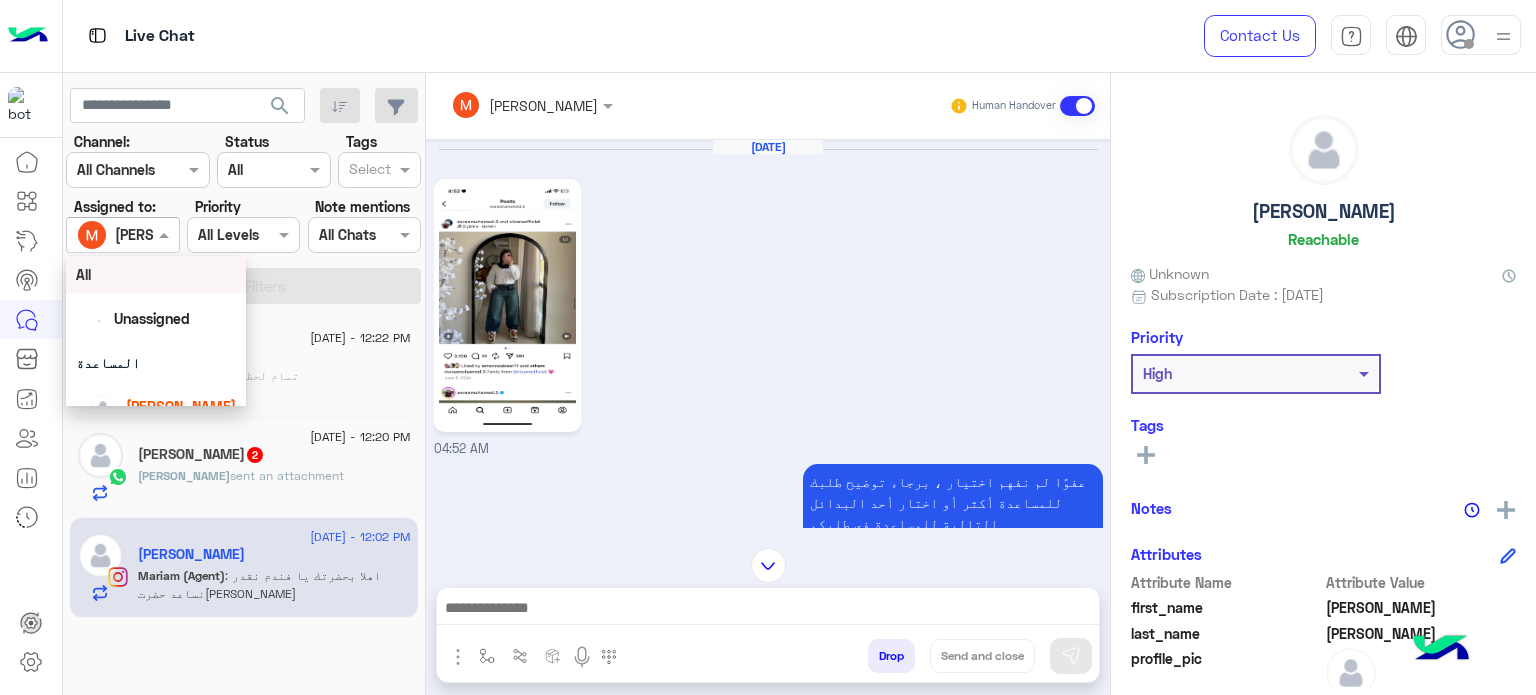 click at bounding box center (166, 234) 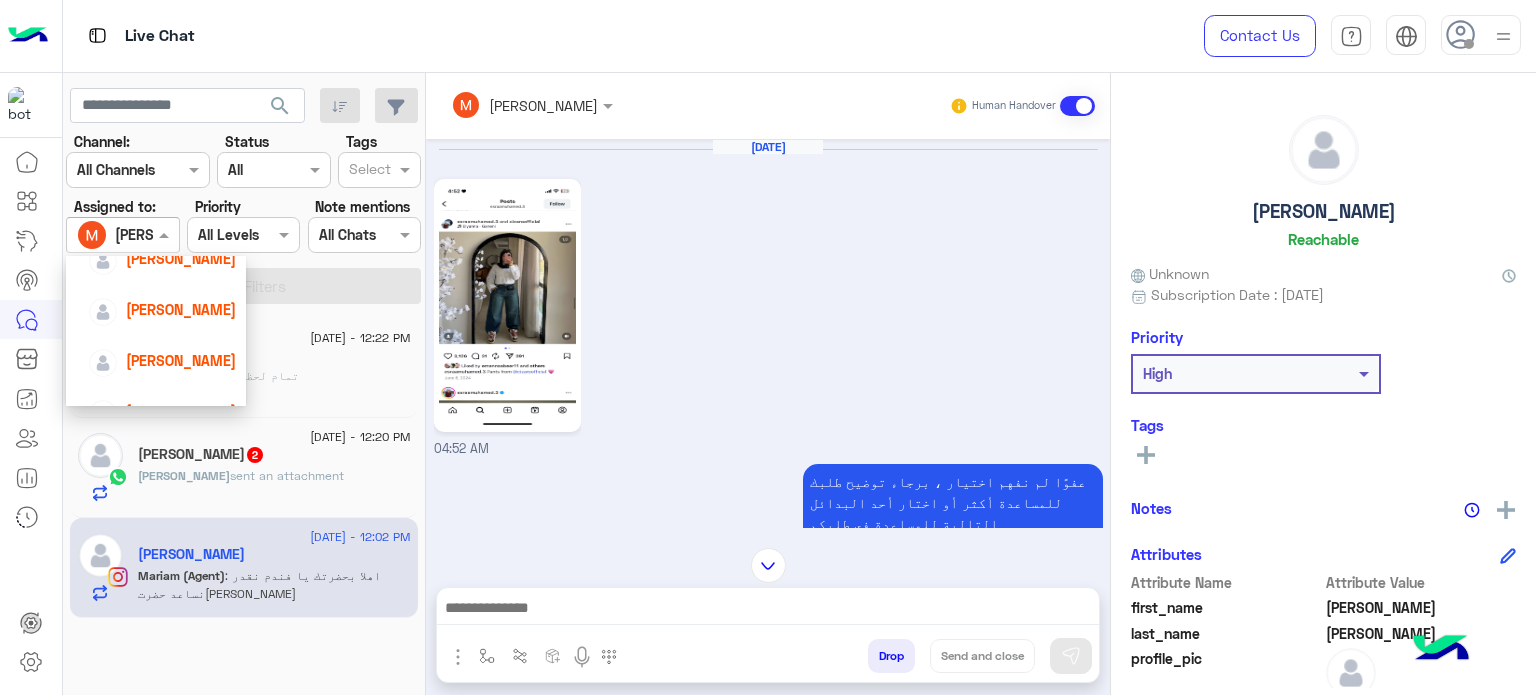 scroll, scrollTop: 159, scrollLeft: 0, axis: vertical 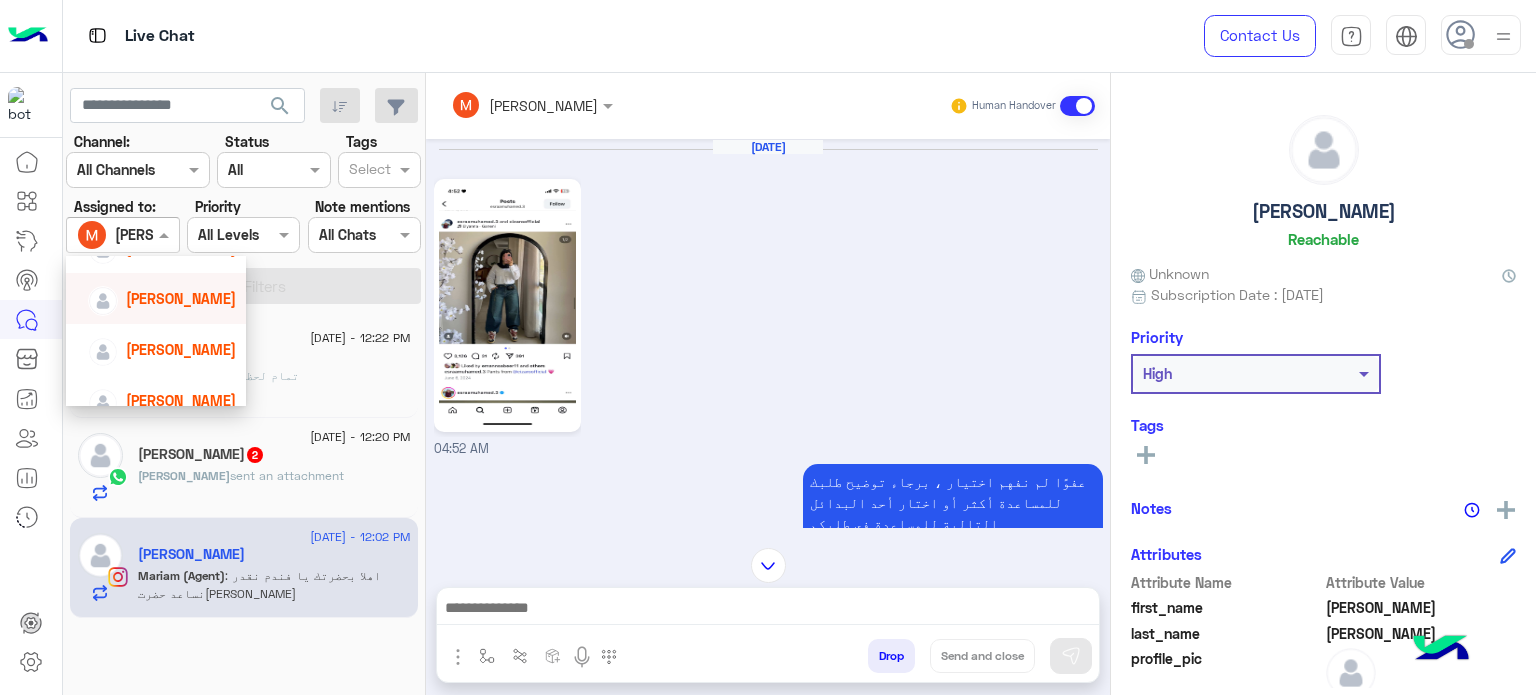click on "Nada Khaled" at bounding box center [181, 298] 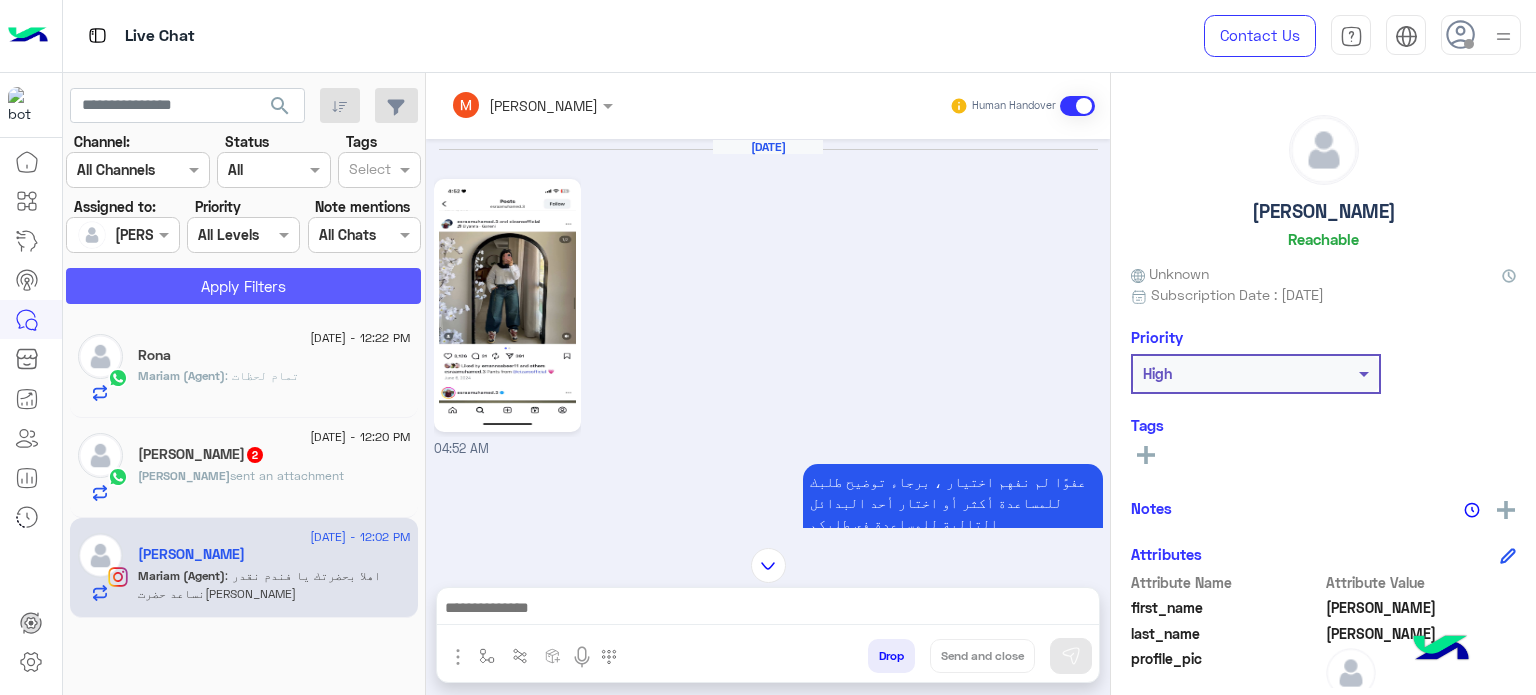click on "Apply Filters" 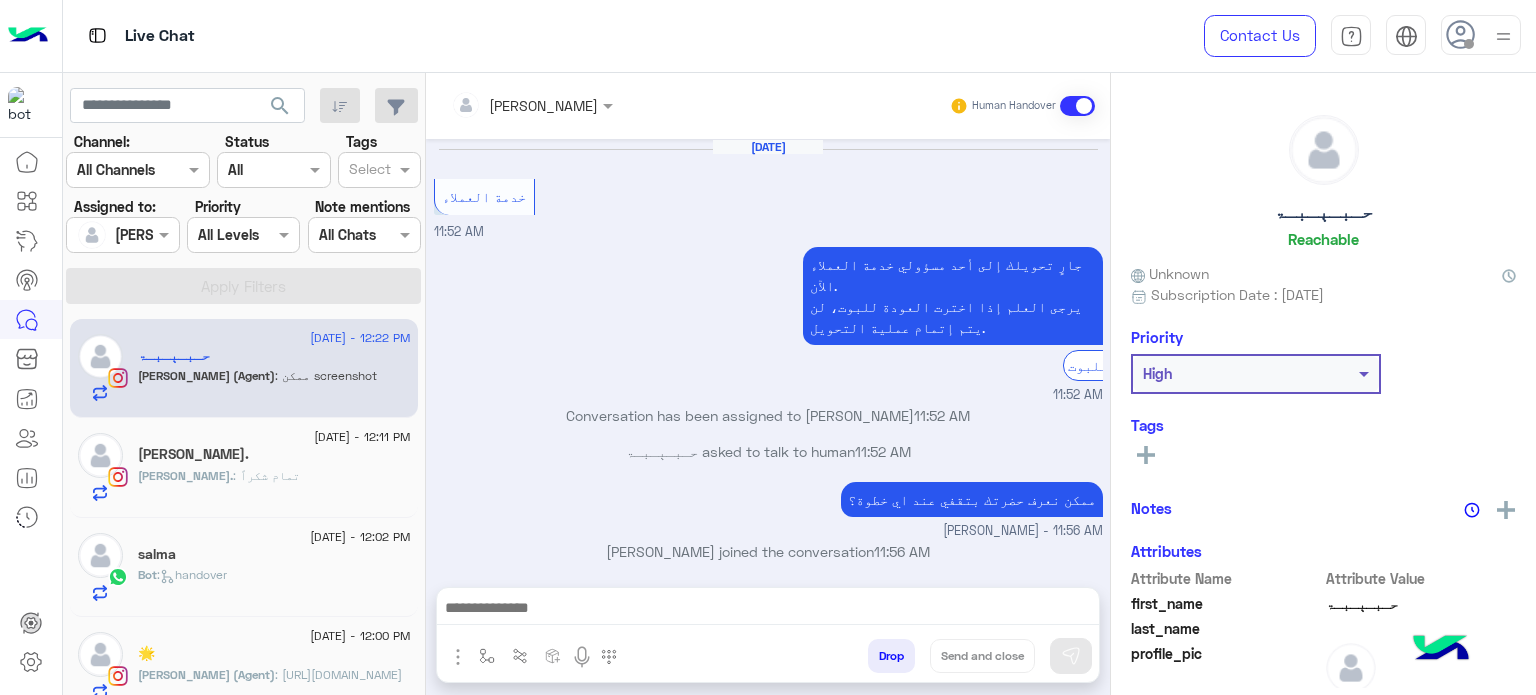 scroll, scrollTop: 278, scrollLeft: 0, axis: vertical 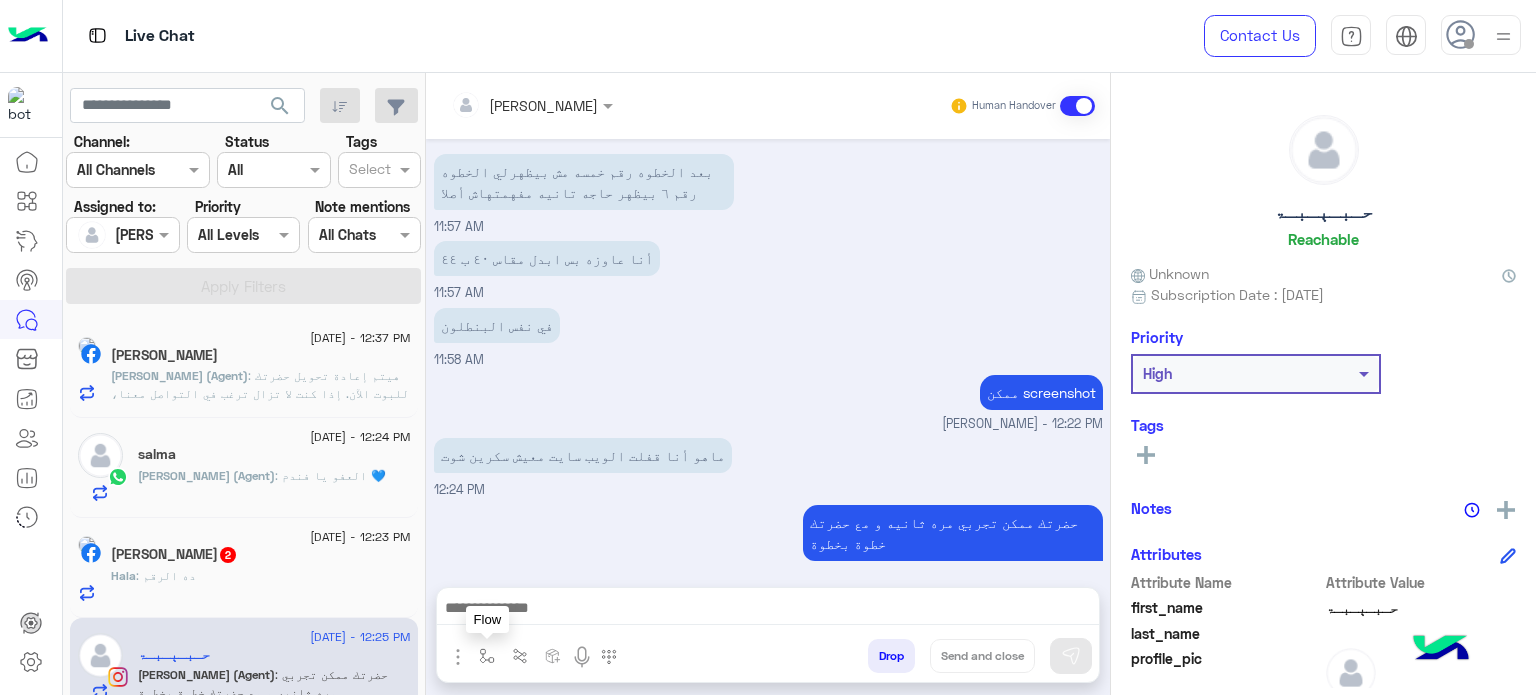 click at bounding box center [487, 656] 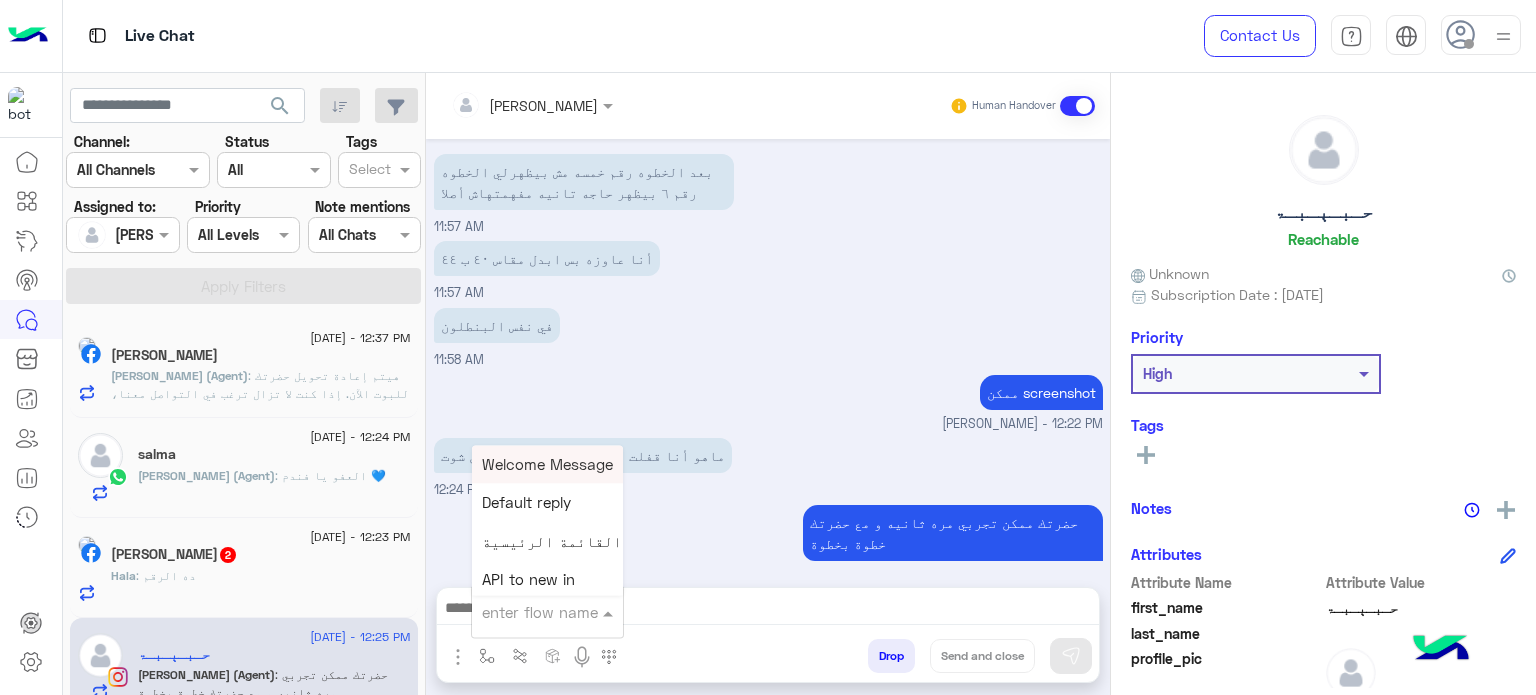 click at bounding box center [523, 612] 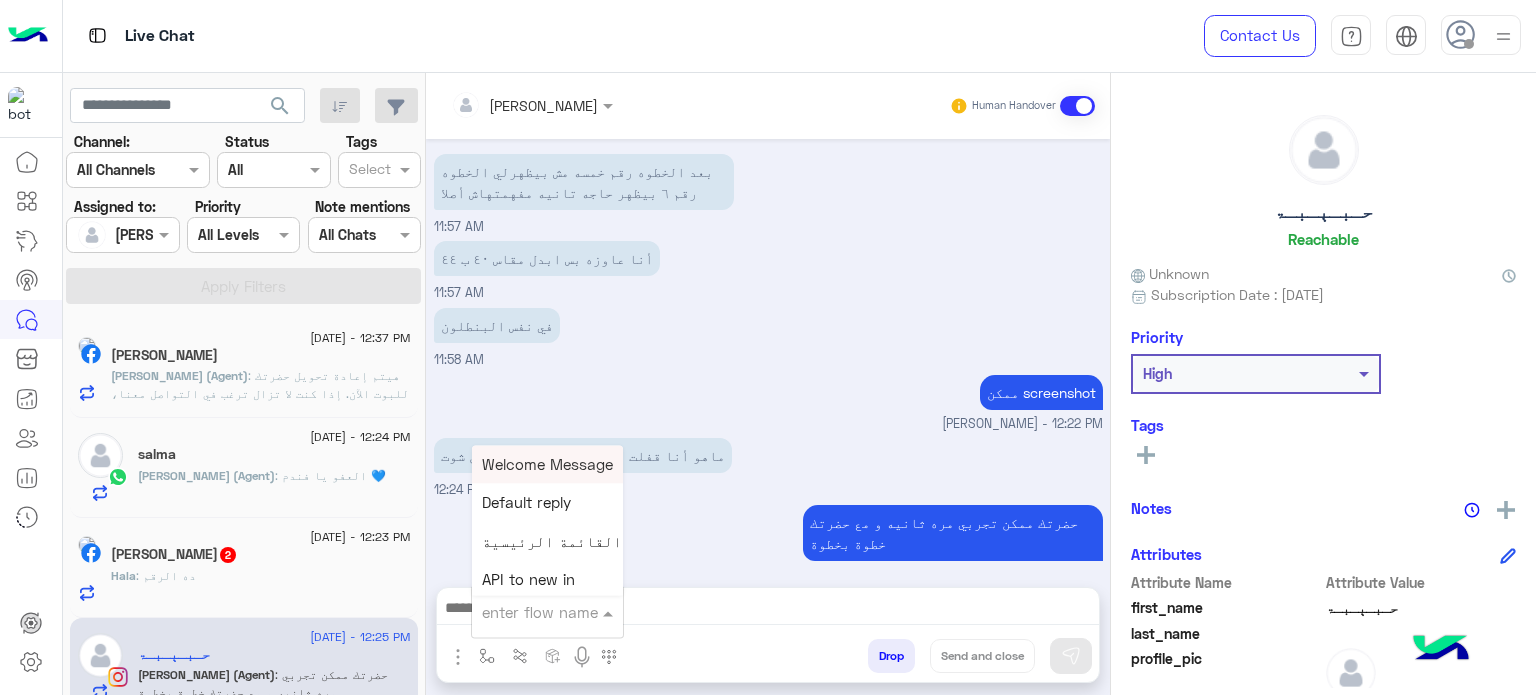 click at bounding box center [523, 612] 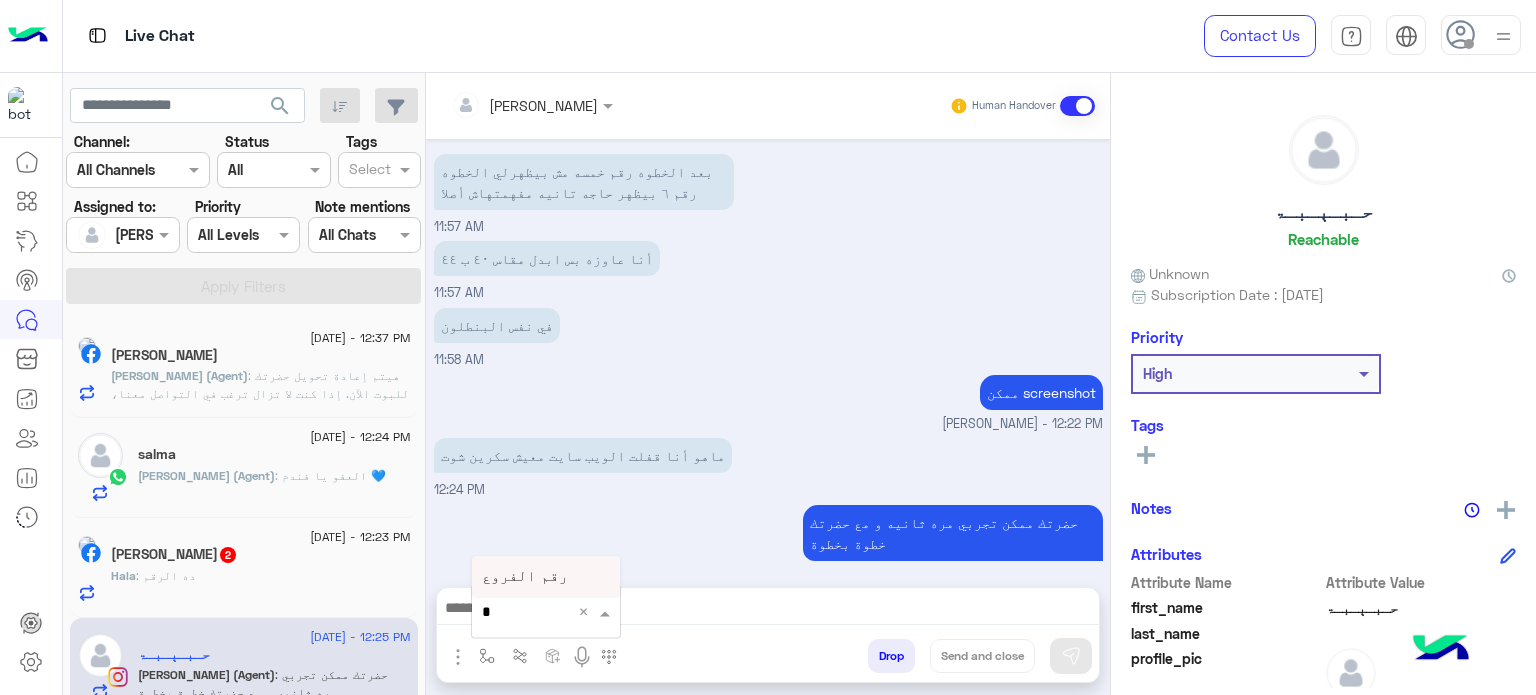 type on "**" 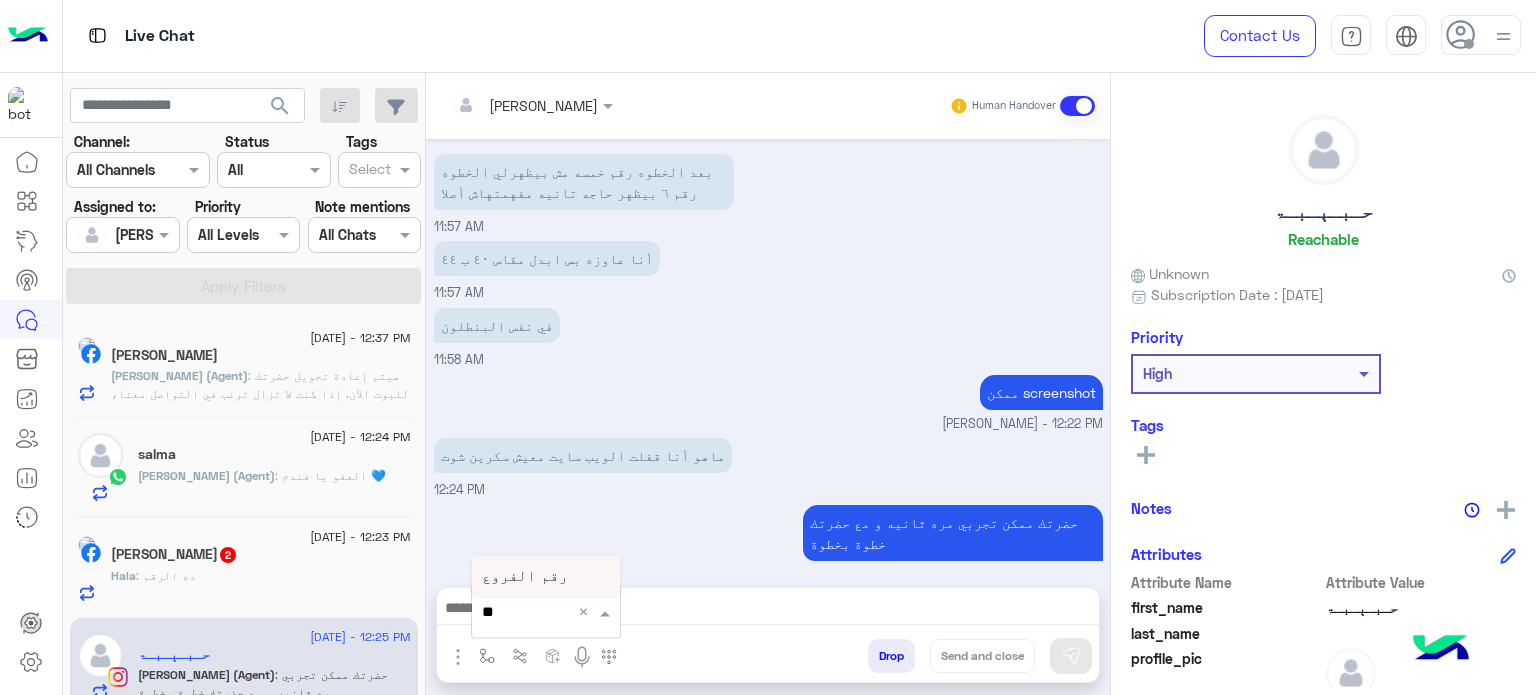 click on "رقم الفروع" at bounding box center [525, 576] 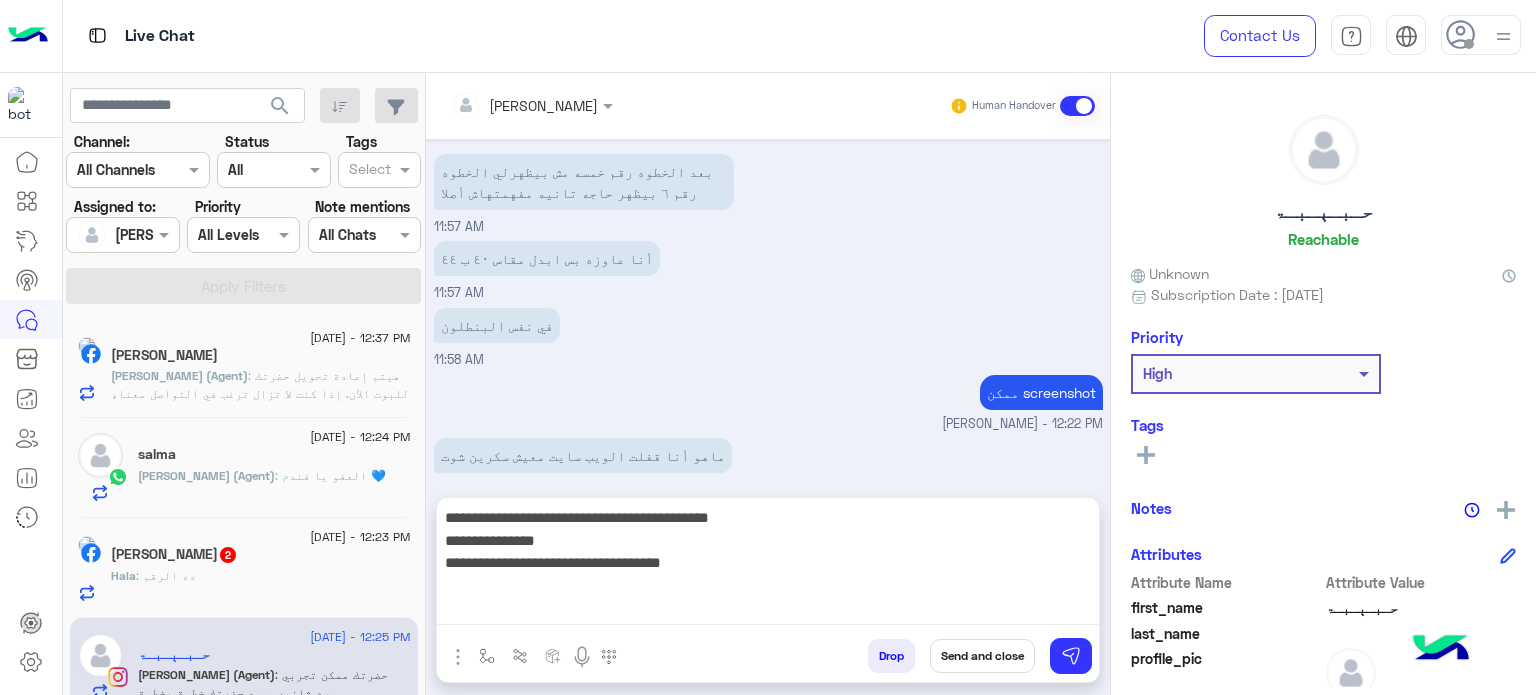 click on "**********" at bounding box center [768, 565] 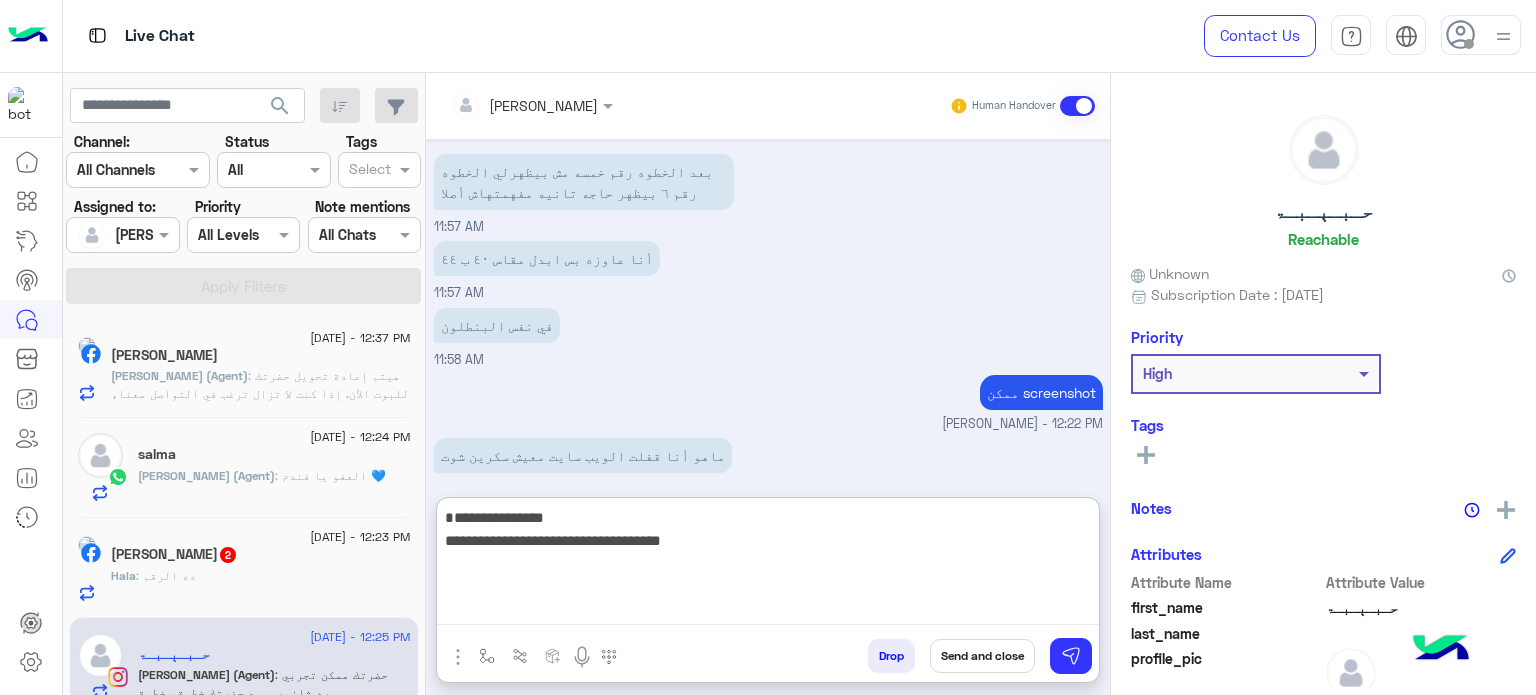 click on "**********" at bounding box center (768, 565) 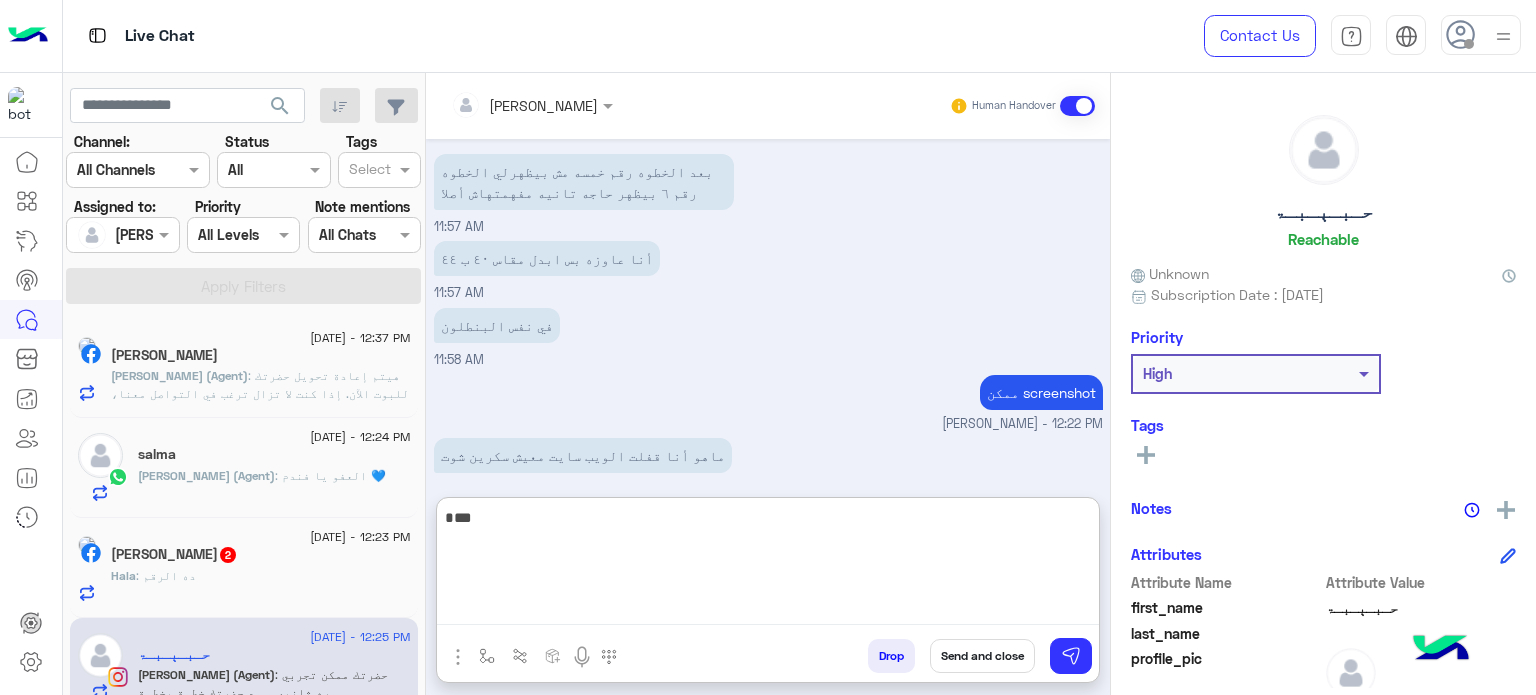 type on "**" 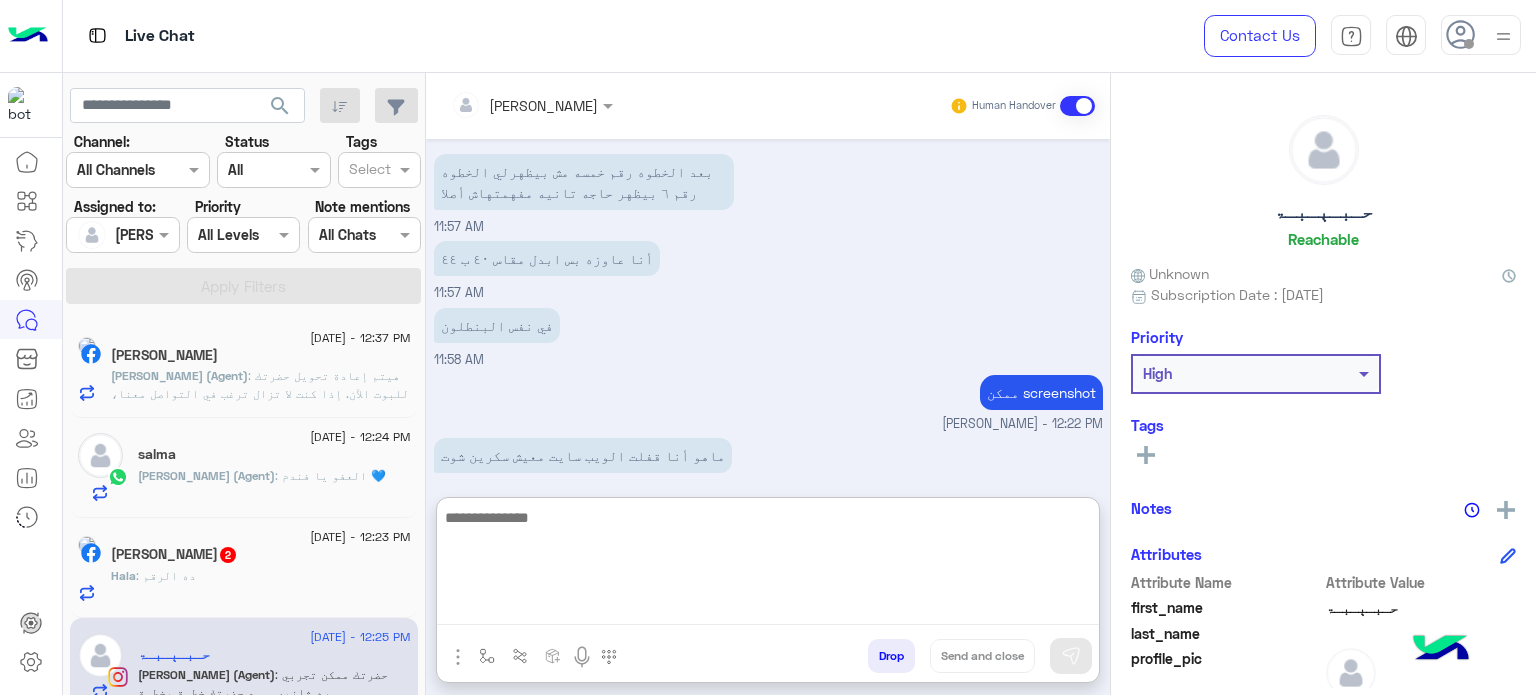type 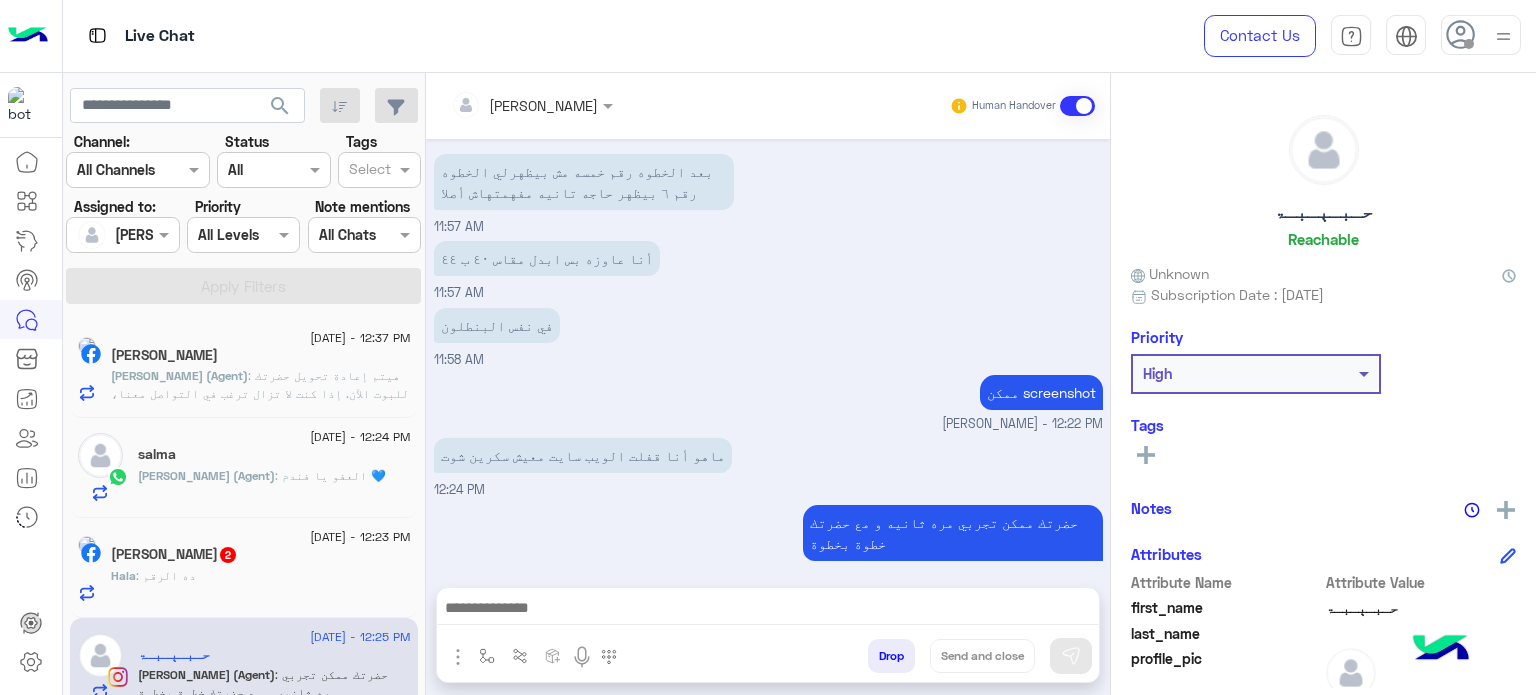 click on "بعد الخطوه رقم خمسه مش بيظهرلي الخطوه رقم ٦ بيظهر حاجه تانيه مفهمتهاش أصلا   11:57 AM" at bounding box center (768, 193) 